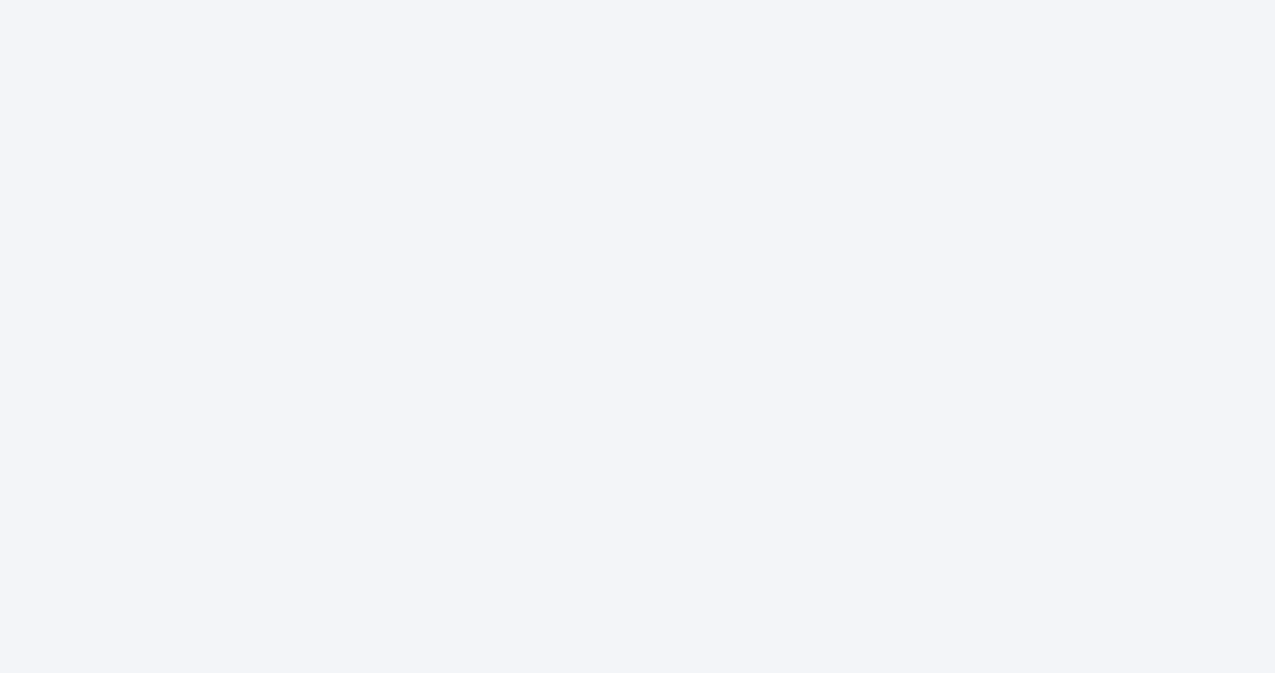 scroll, scrollTop: 0, scrollLeft: 0, axis: both 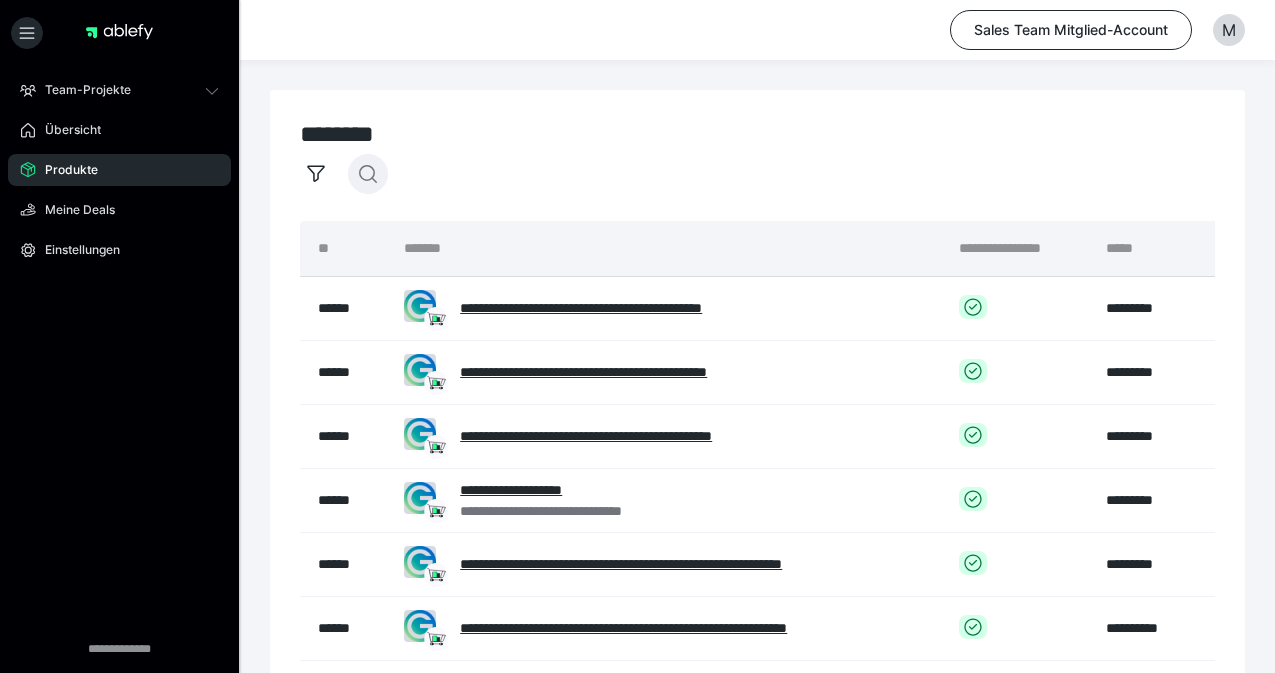 click at bounding box center [368, 174] 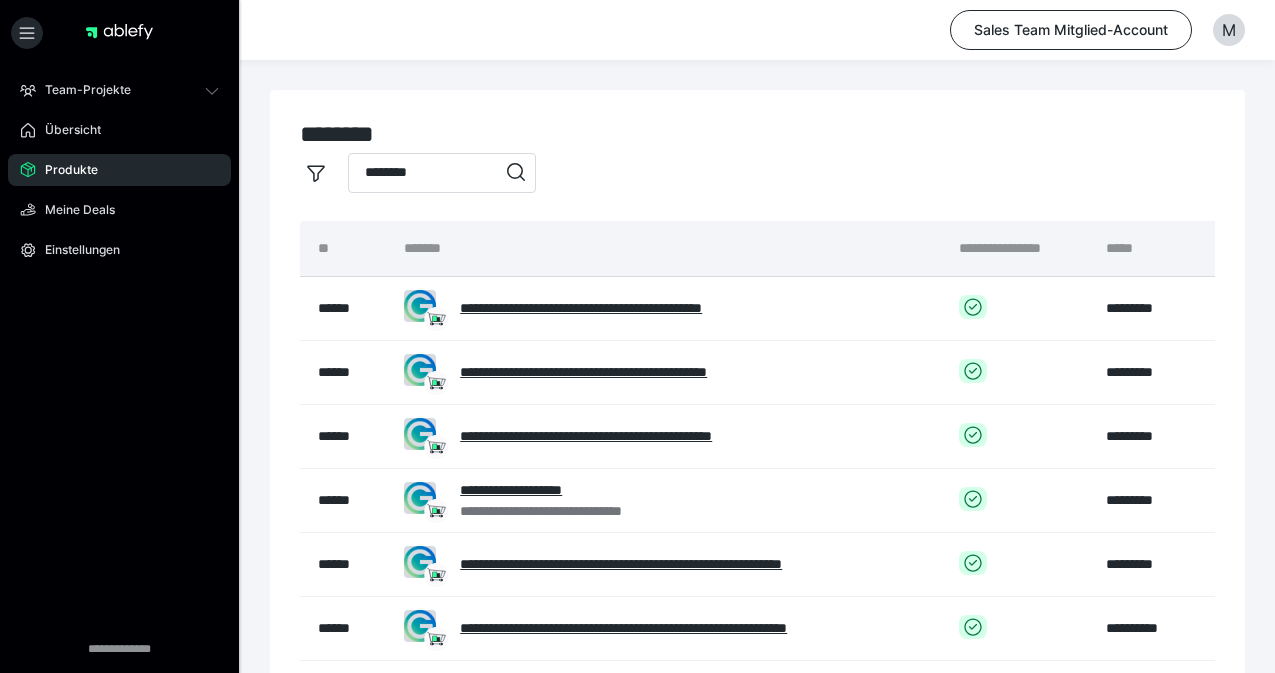 type on "********" 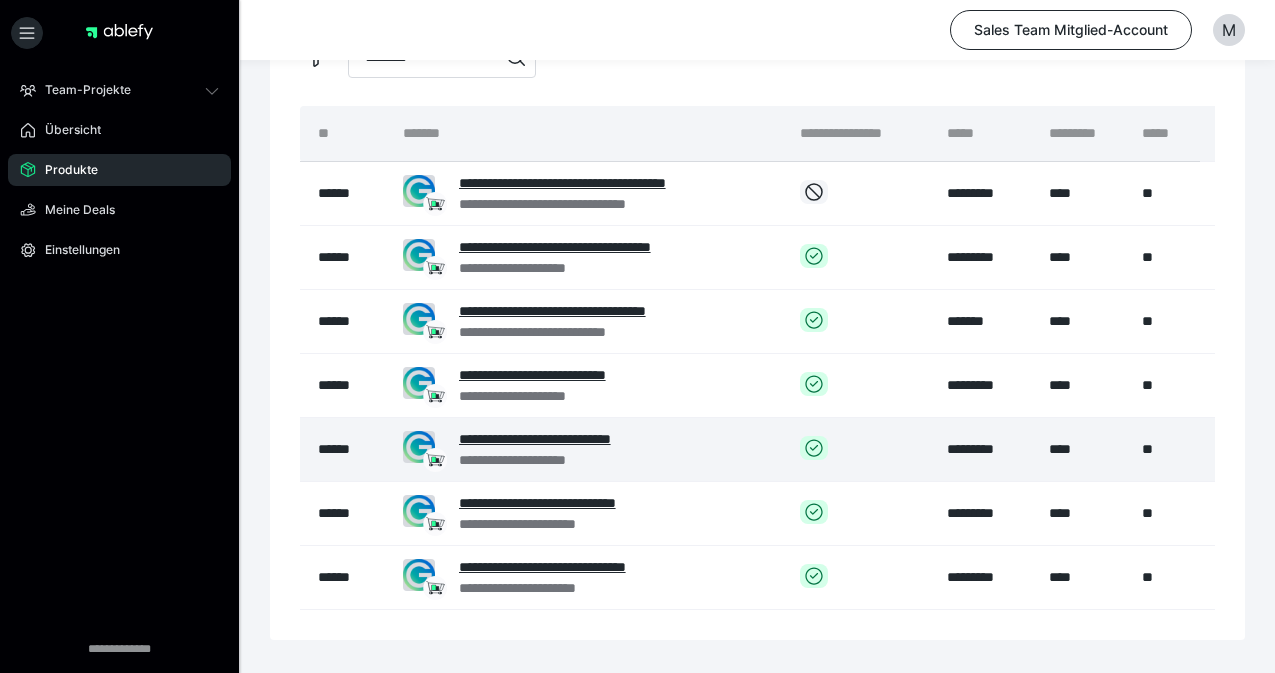 scroll, scrollTop: 117, scrollLeft: 0, axis: vertical 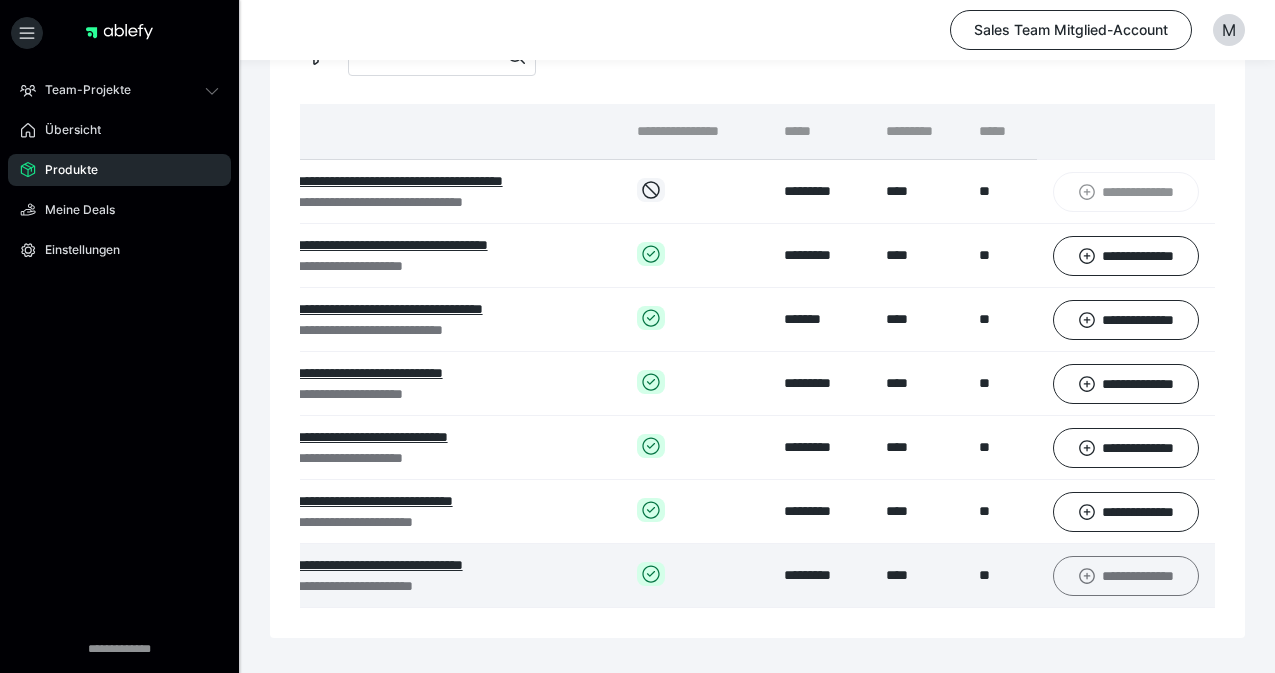 click on "**********" at bounding box center (1126, 576) 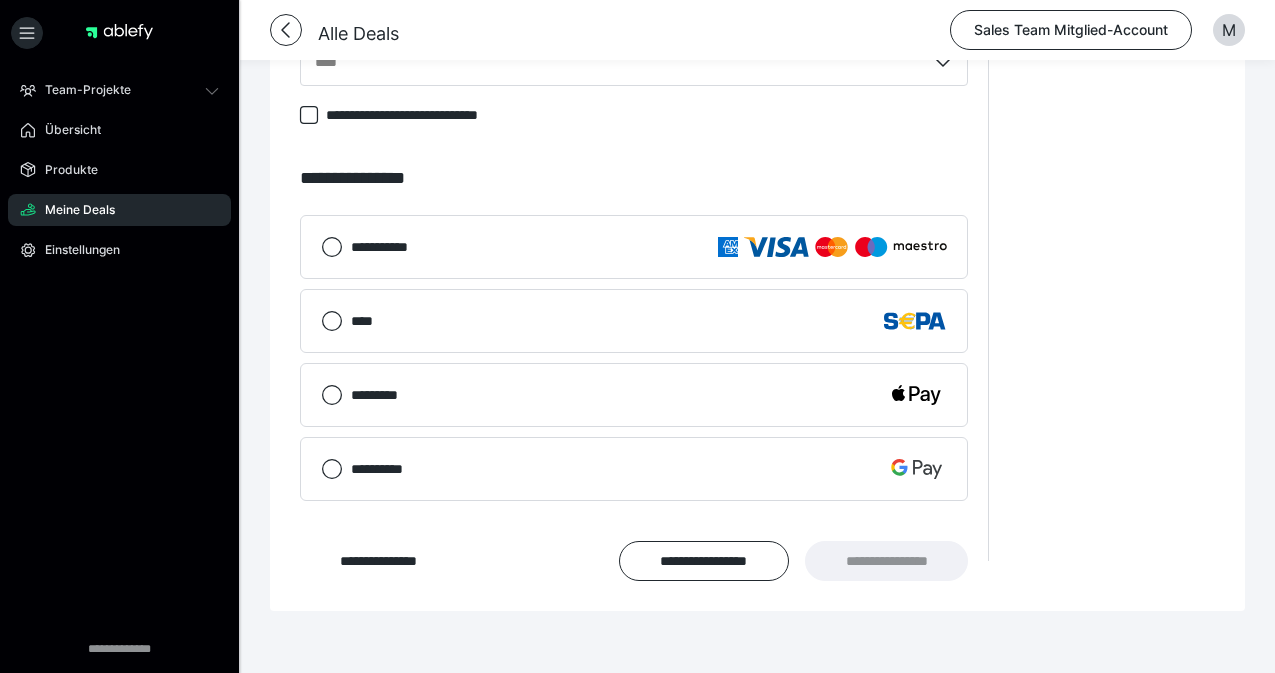 scroll, scrollTop: 1099, scrollLeft: 0, axis: vertical 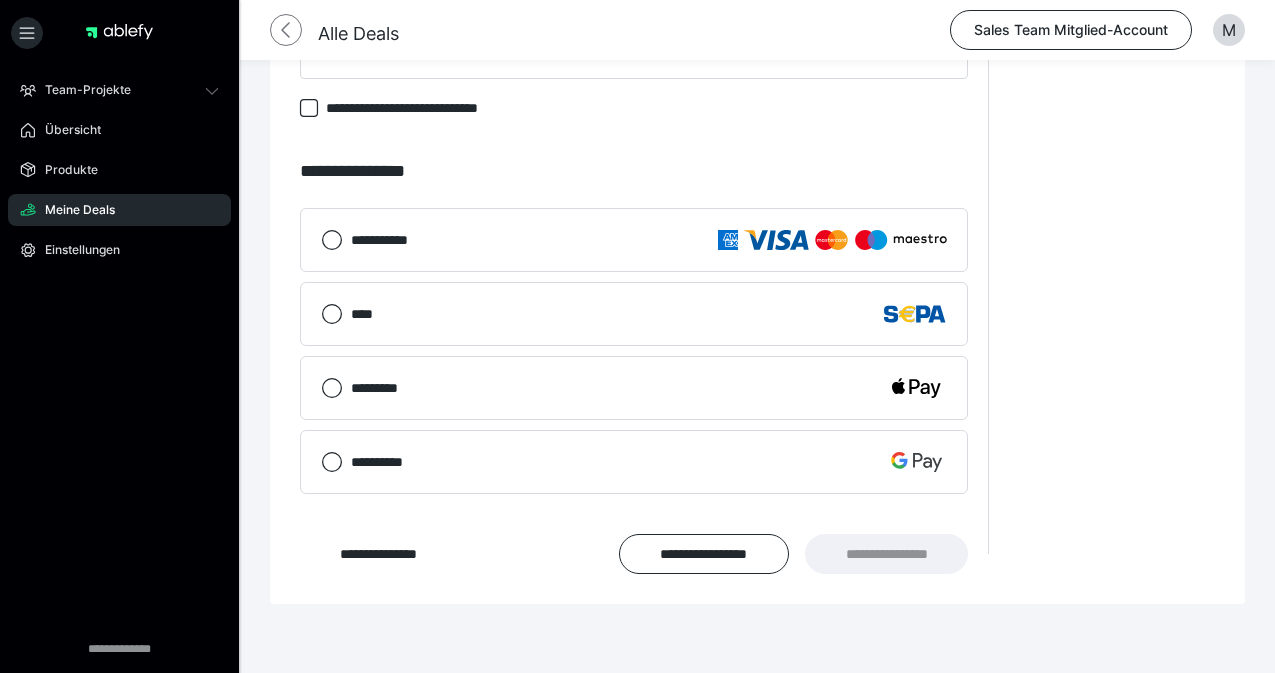 click 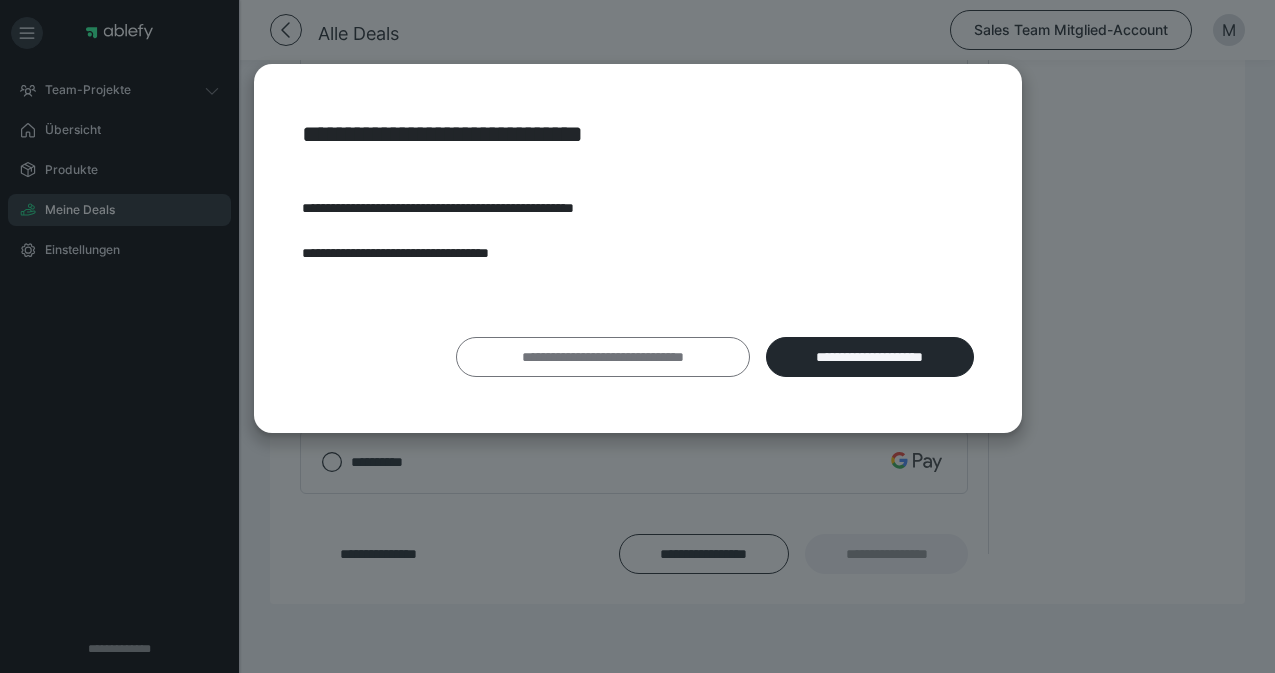 click on "**********" at bounding box center [603, 357] 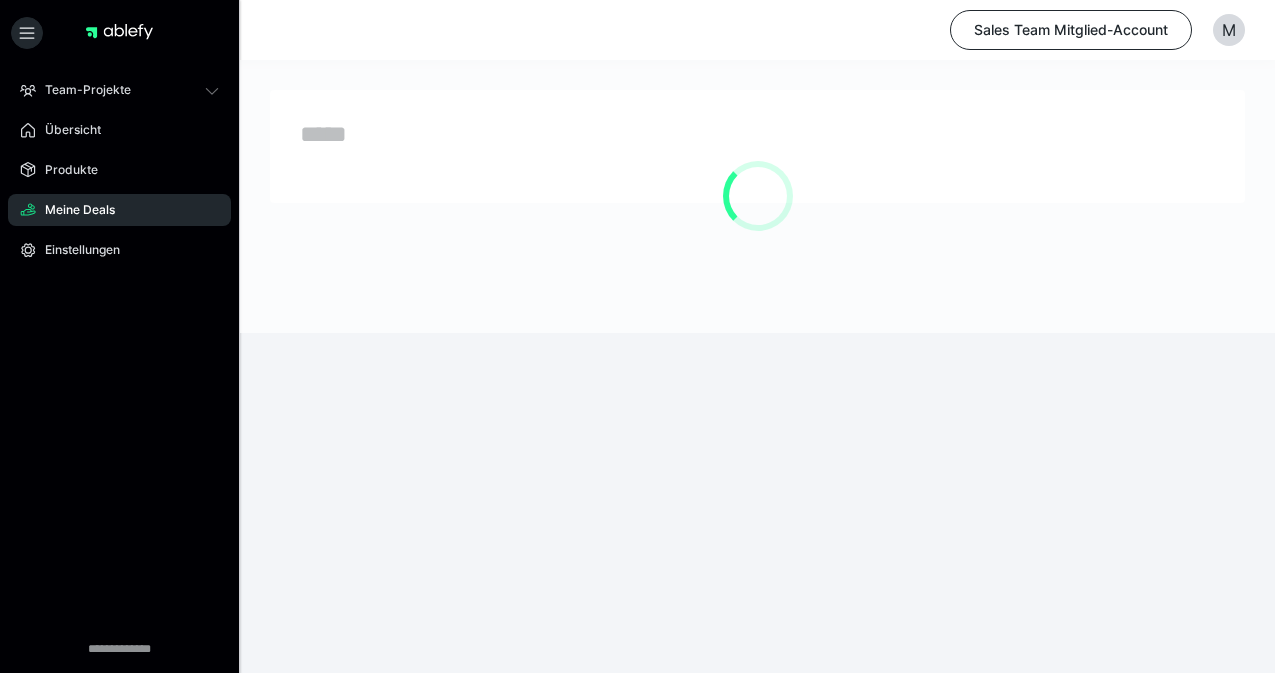 scroll, scrollTop: 0, scrollLeft: 0, axis: both 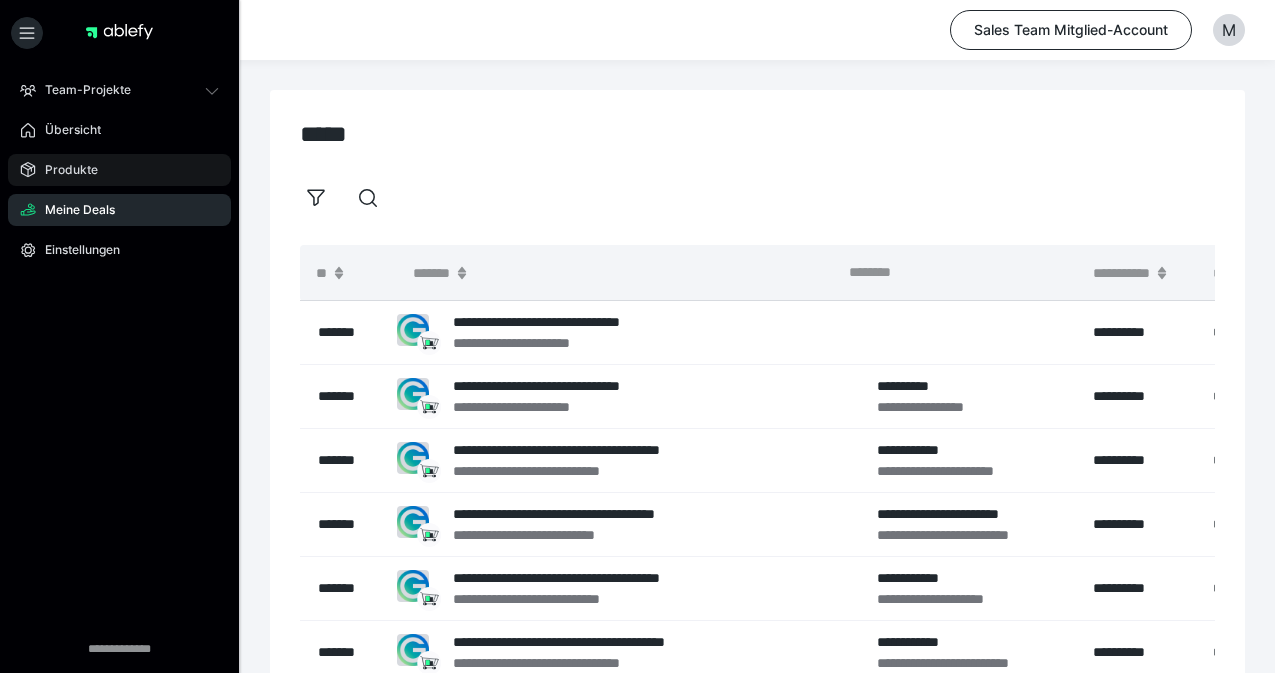 click on "Produkte" at bounding box center (64, 170) 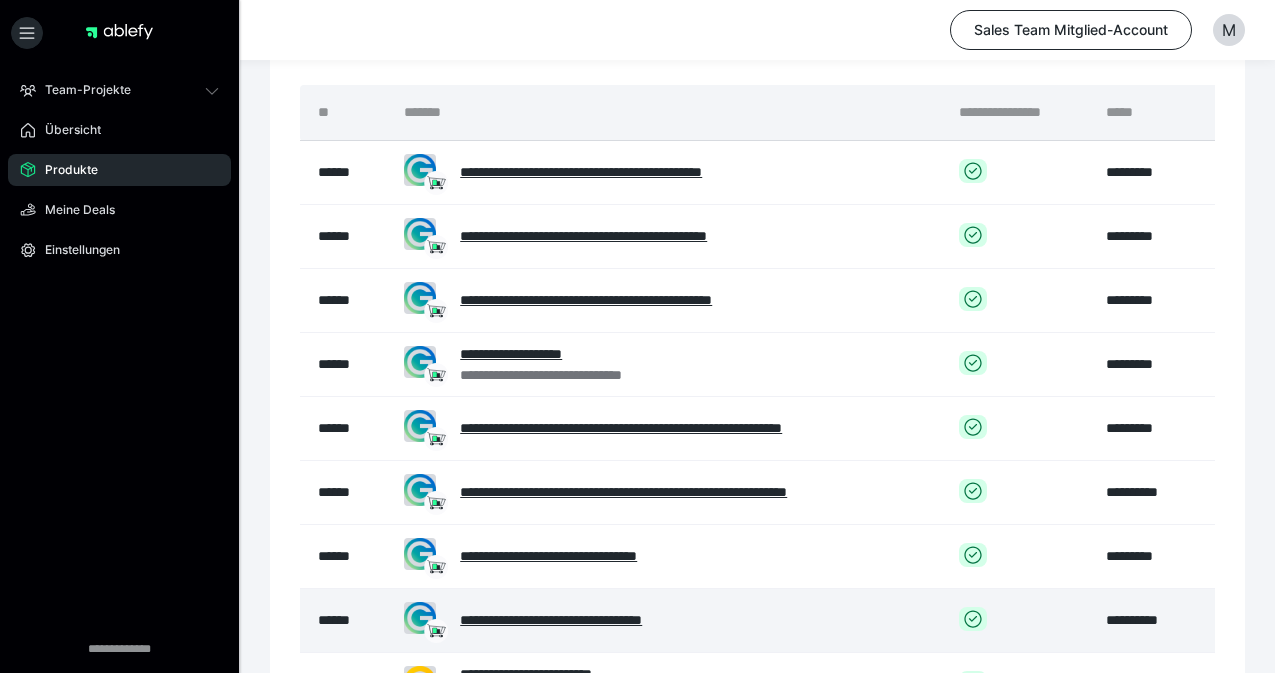 scroll, scrollTop: 0, scrollLeft: 0, axis: both 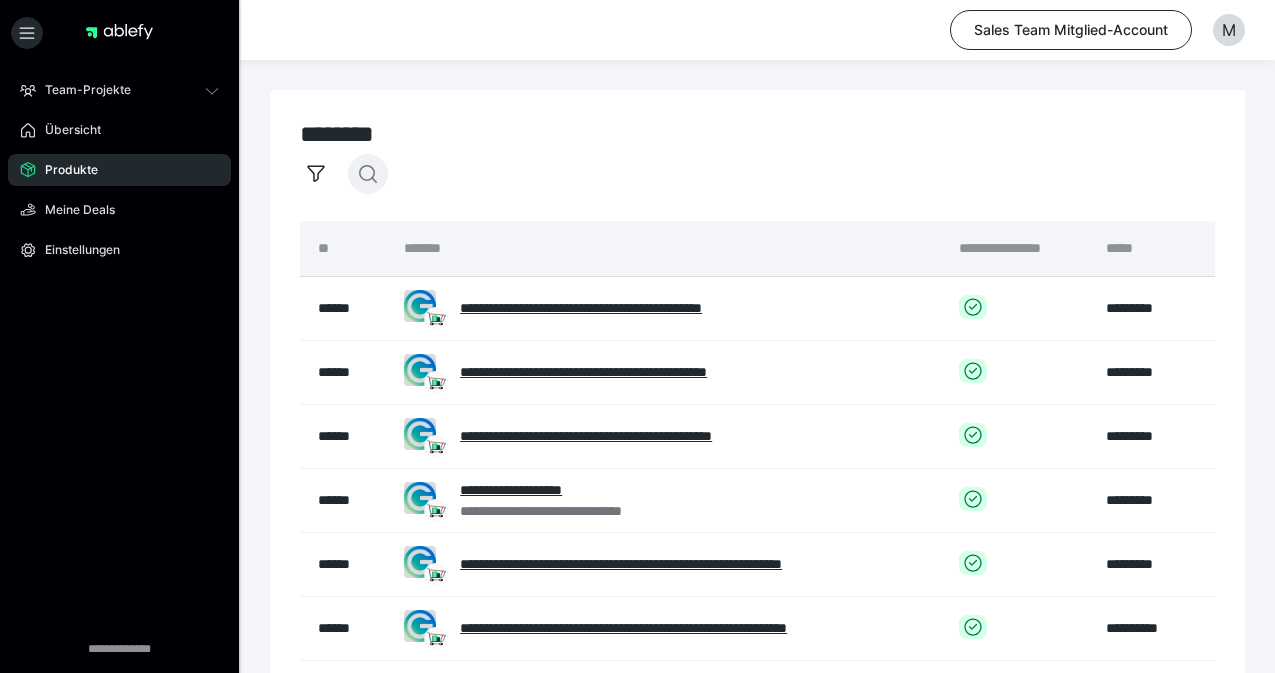 click 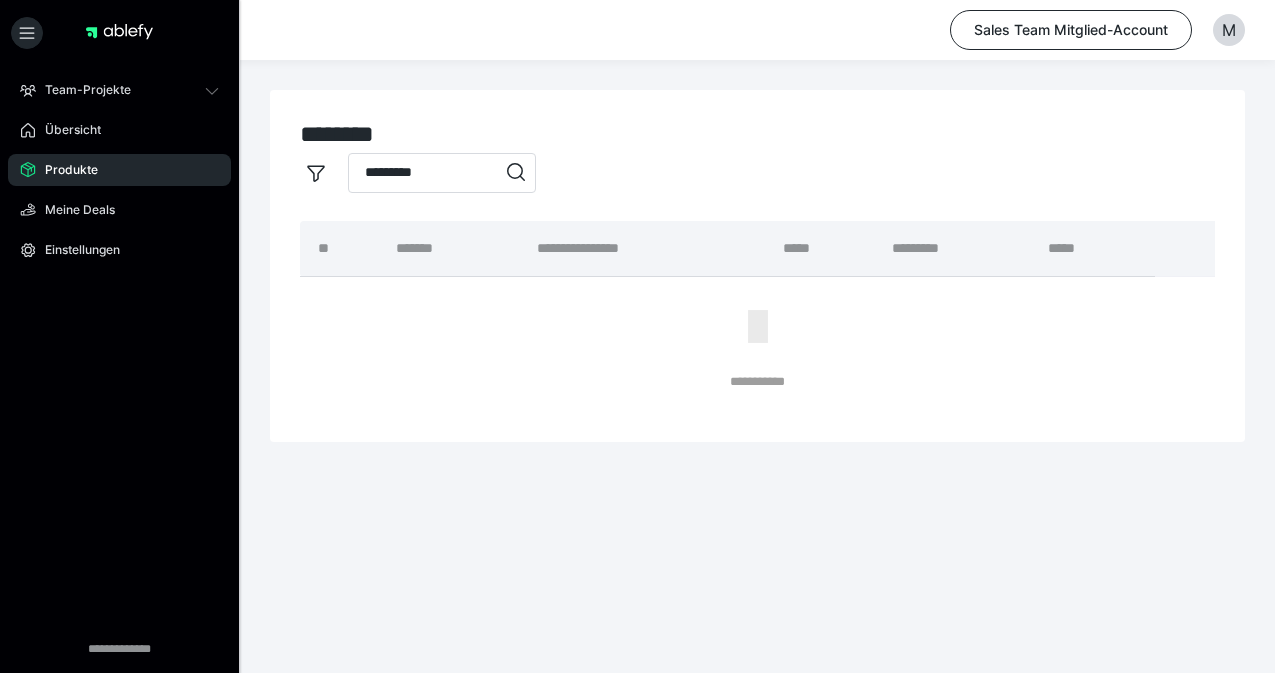 click on "*********" at bounding box center (442, 173) 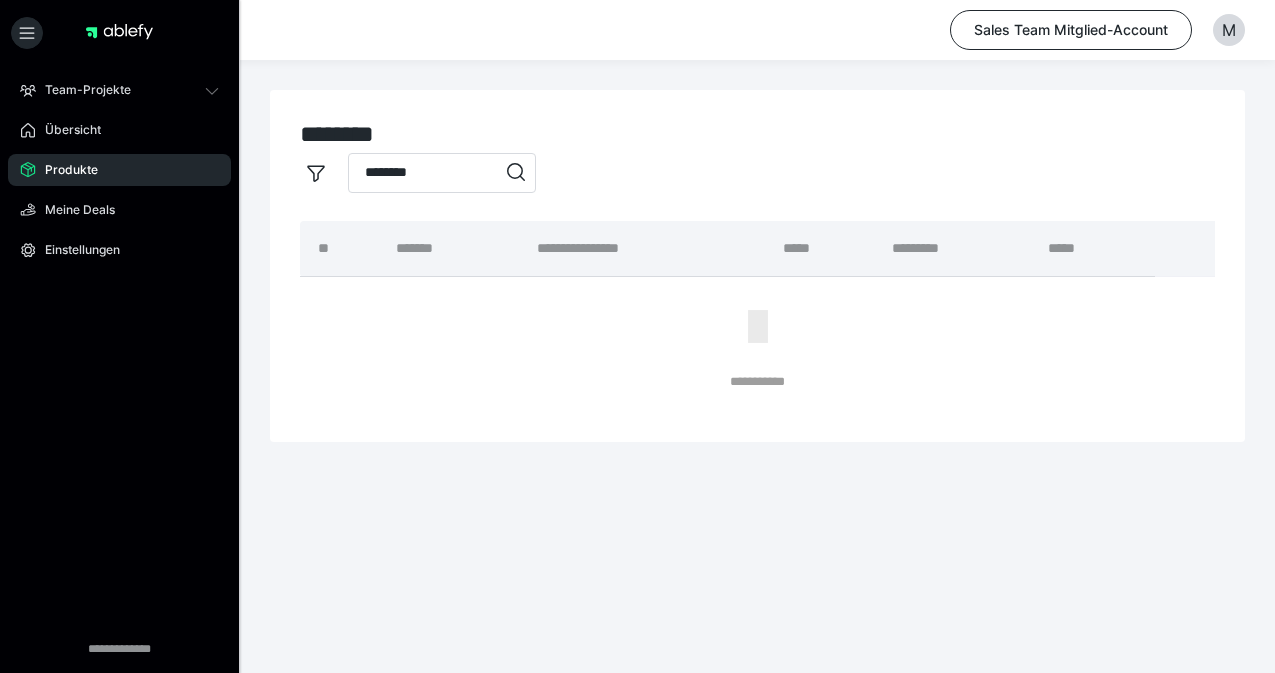 type on "********" 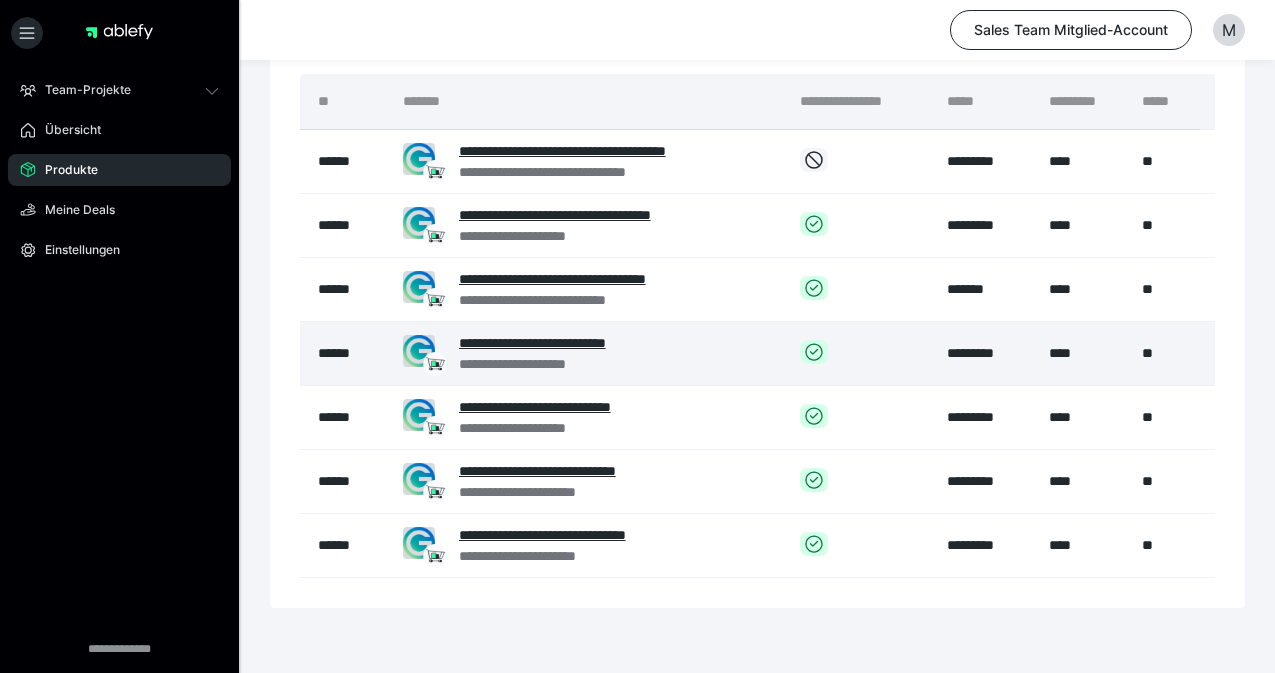 scroll, scrollTop: 212, scrollLeft: 0, axis: vertical 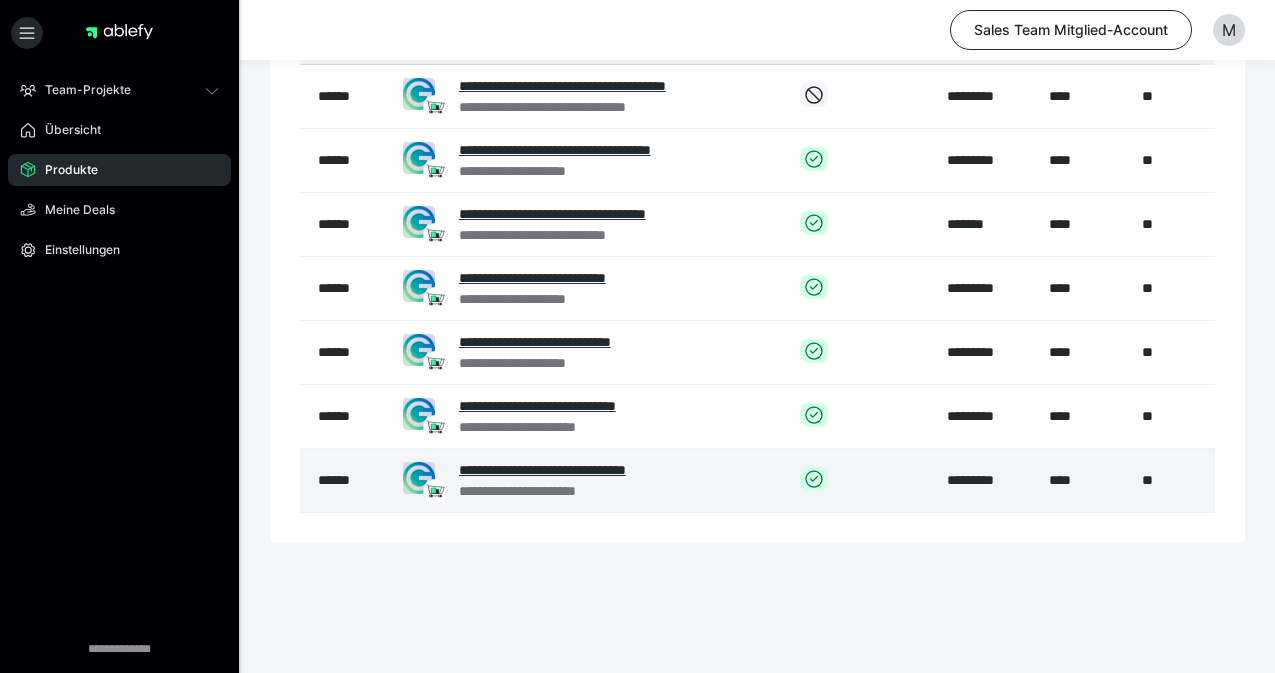 click on "**********" at bounding box center (581, 470) 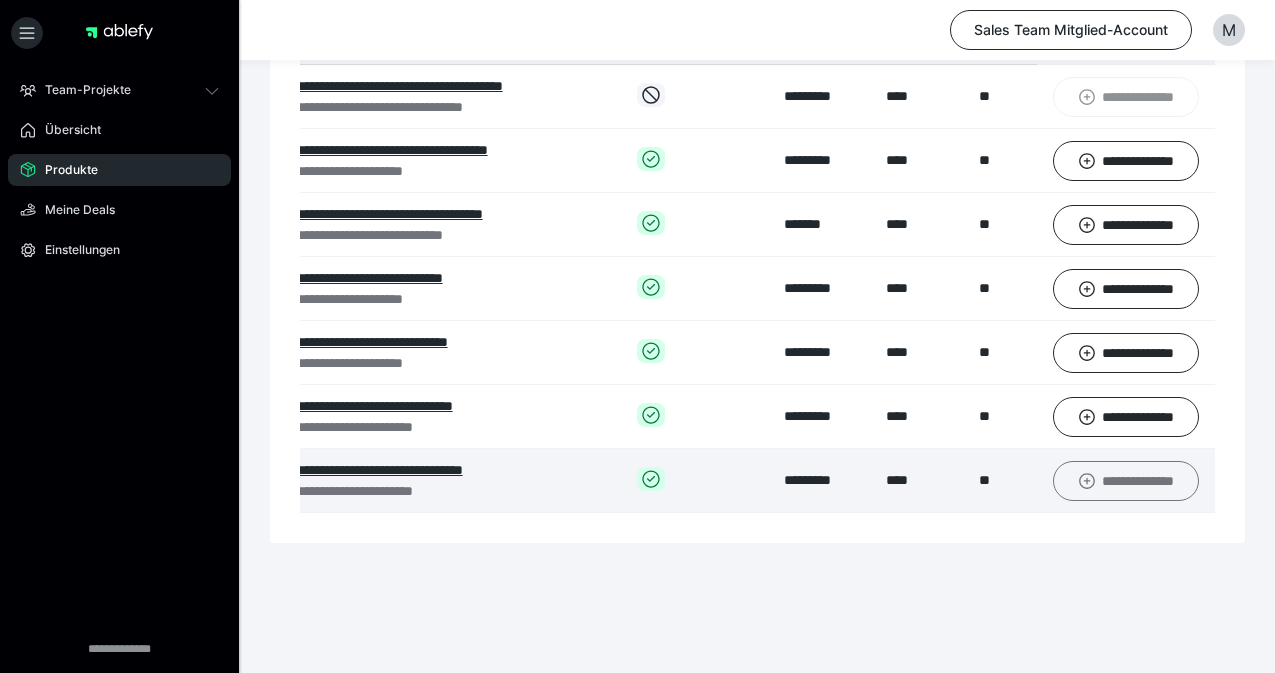 click on "**********" at bounding box center (1126, 481) 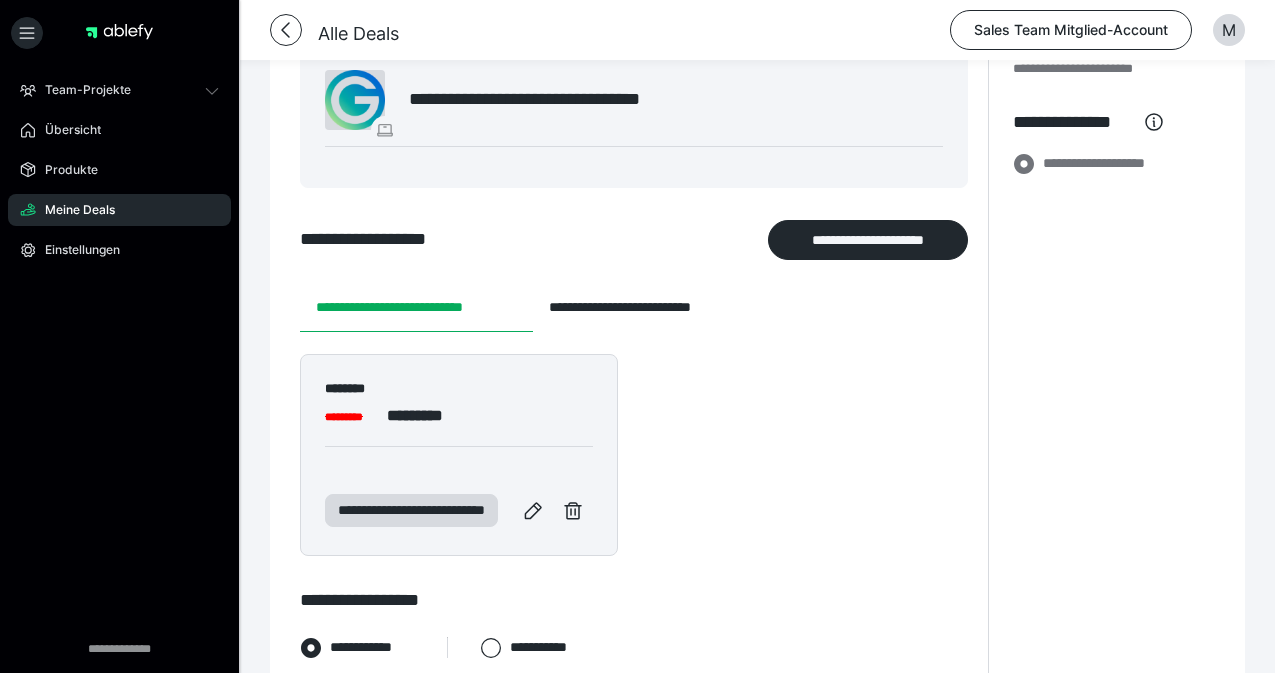 scroll, scrollTop: 182, scrollLeft: 0, axis: vertical 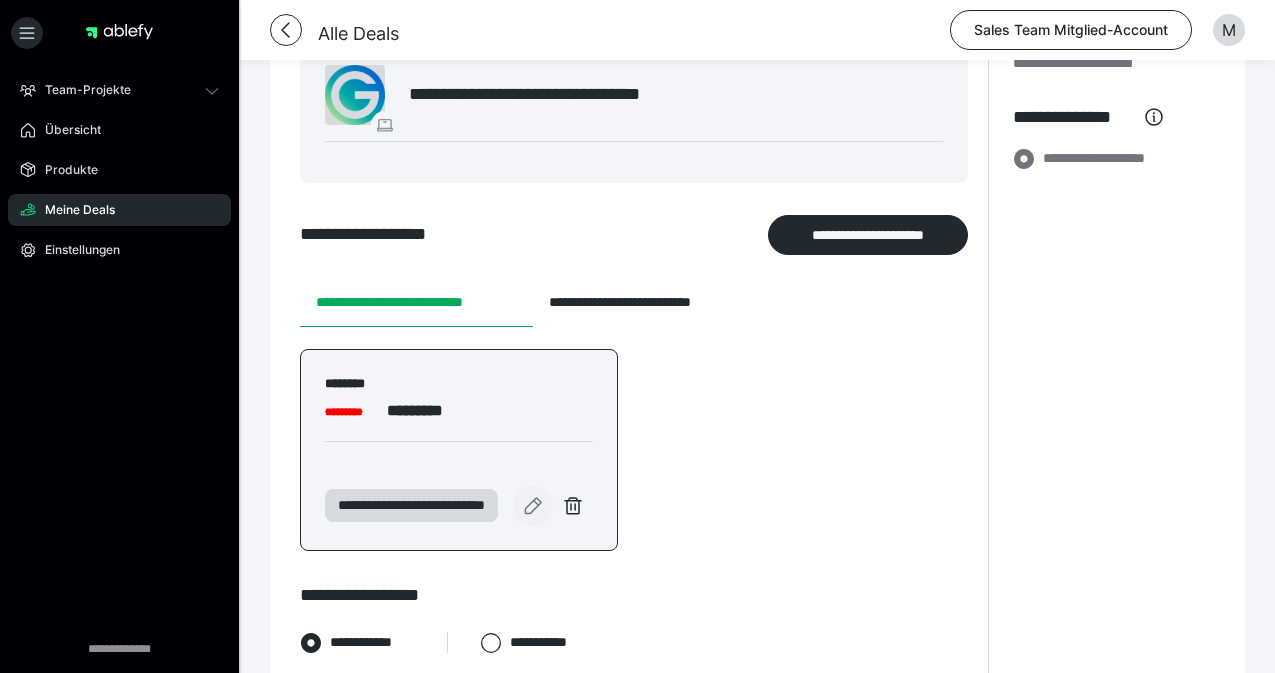 click 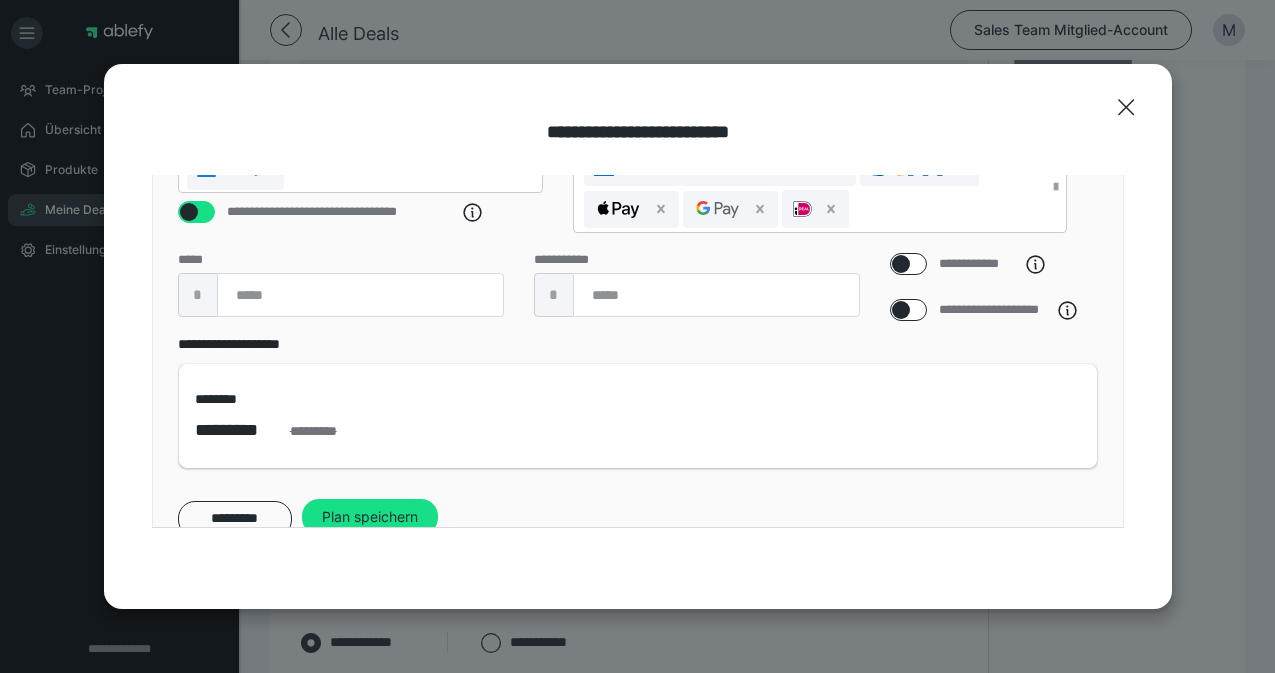 scroll, scrollTop: 469, scrollLeft: 0, axis: vertical 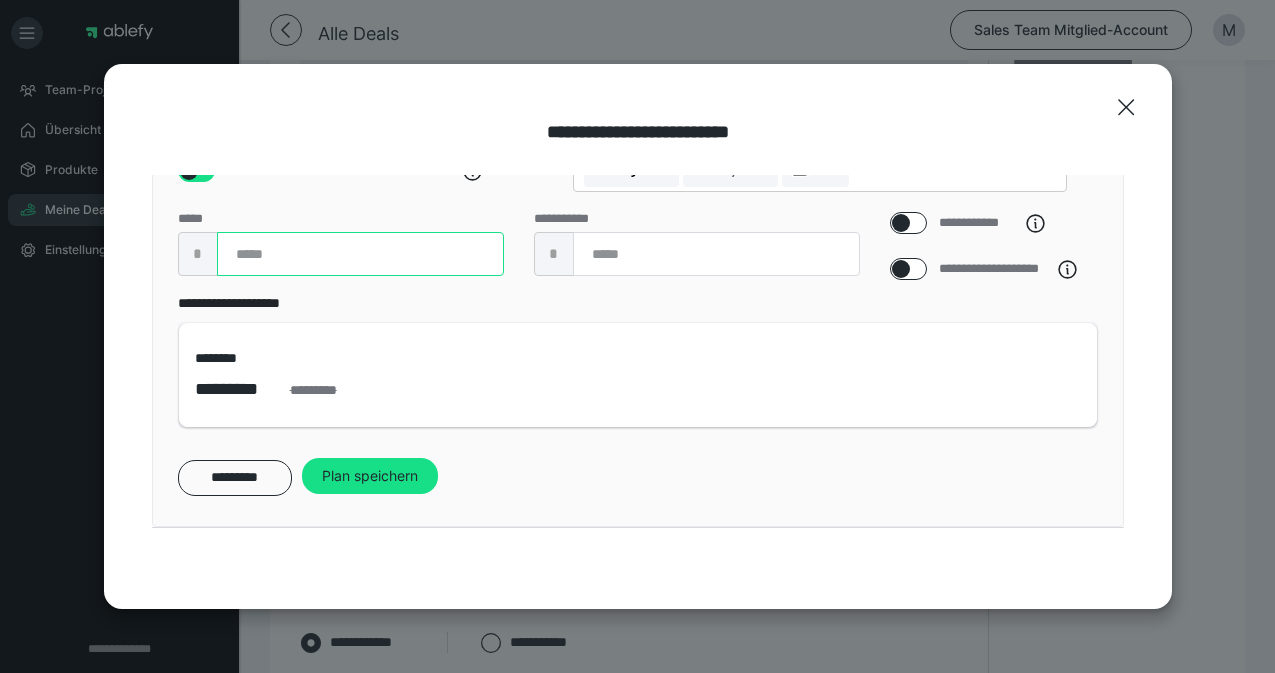 click on "****" at bounding box center (360, 254) 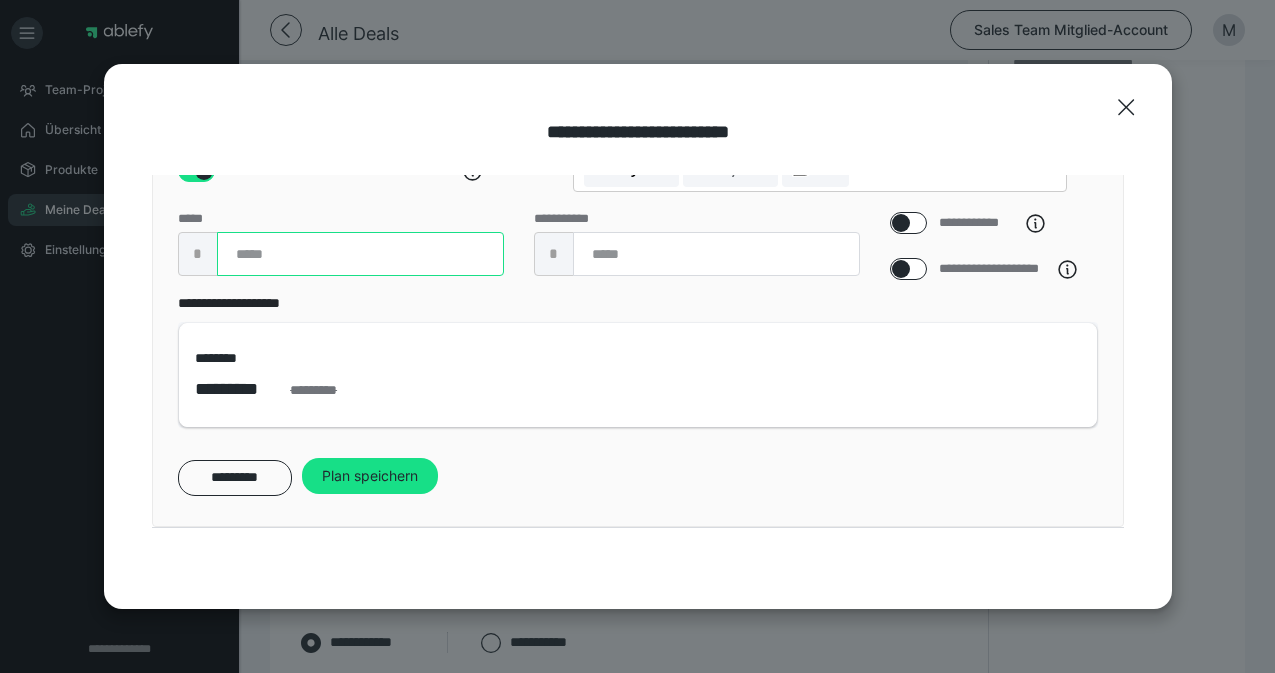 type on "****" 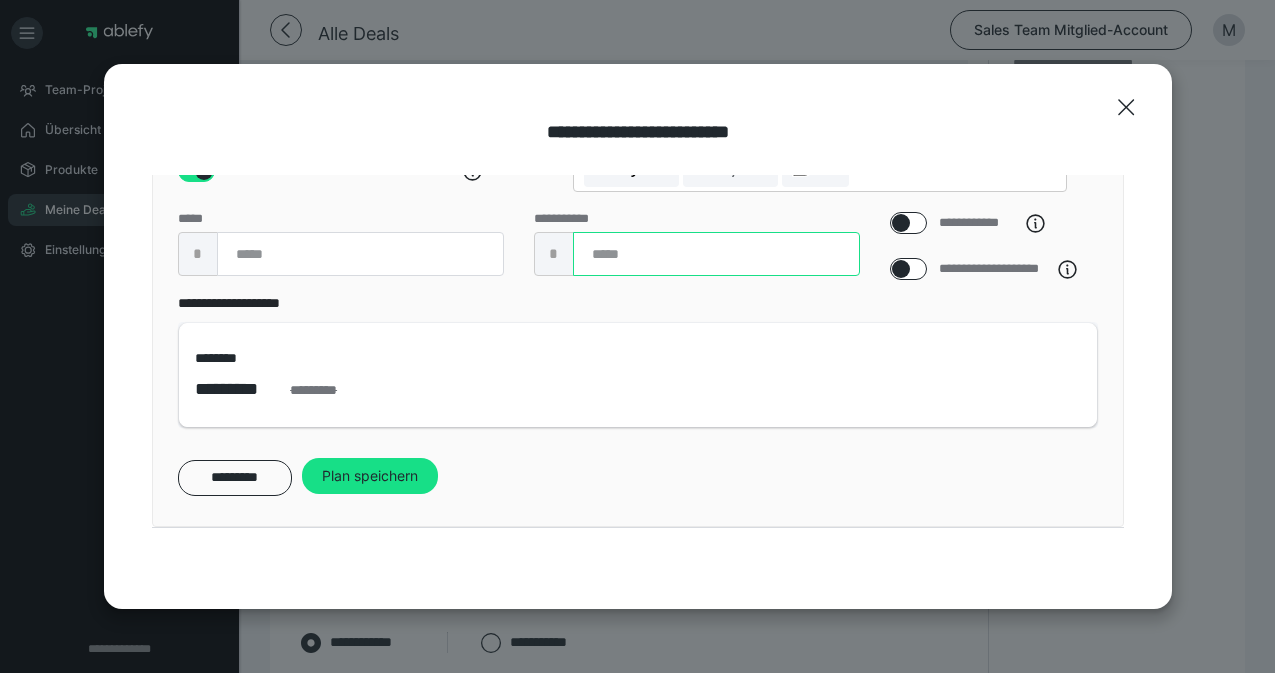 click on "****" at bounding box center (716, 254) 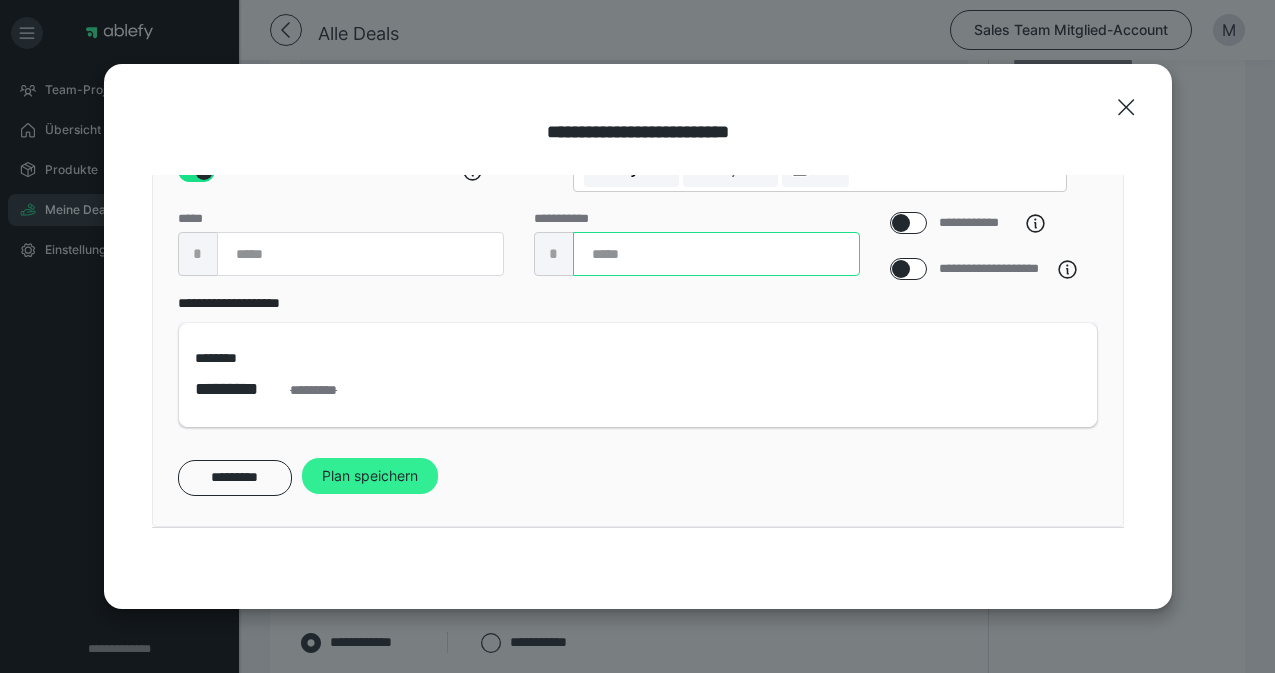 type on "****" 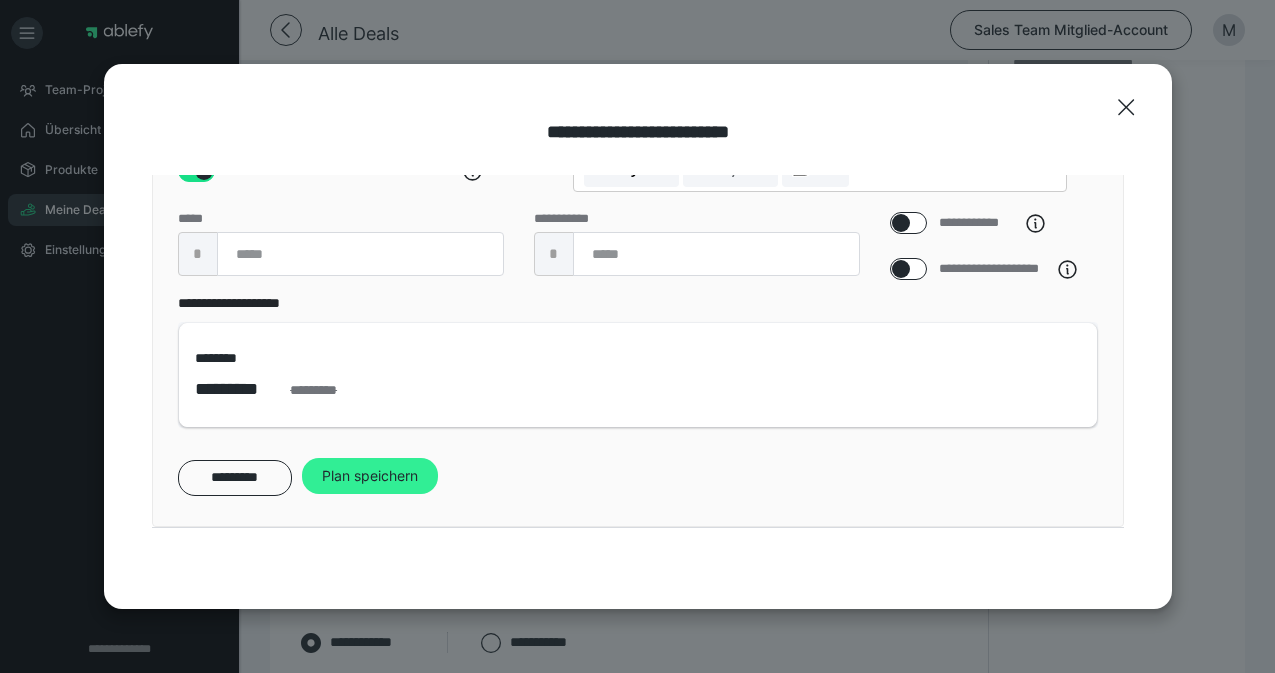 click on "Plan speichern" at bounding box center (370, 476) 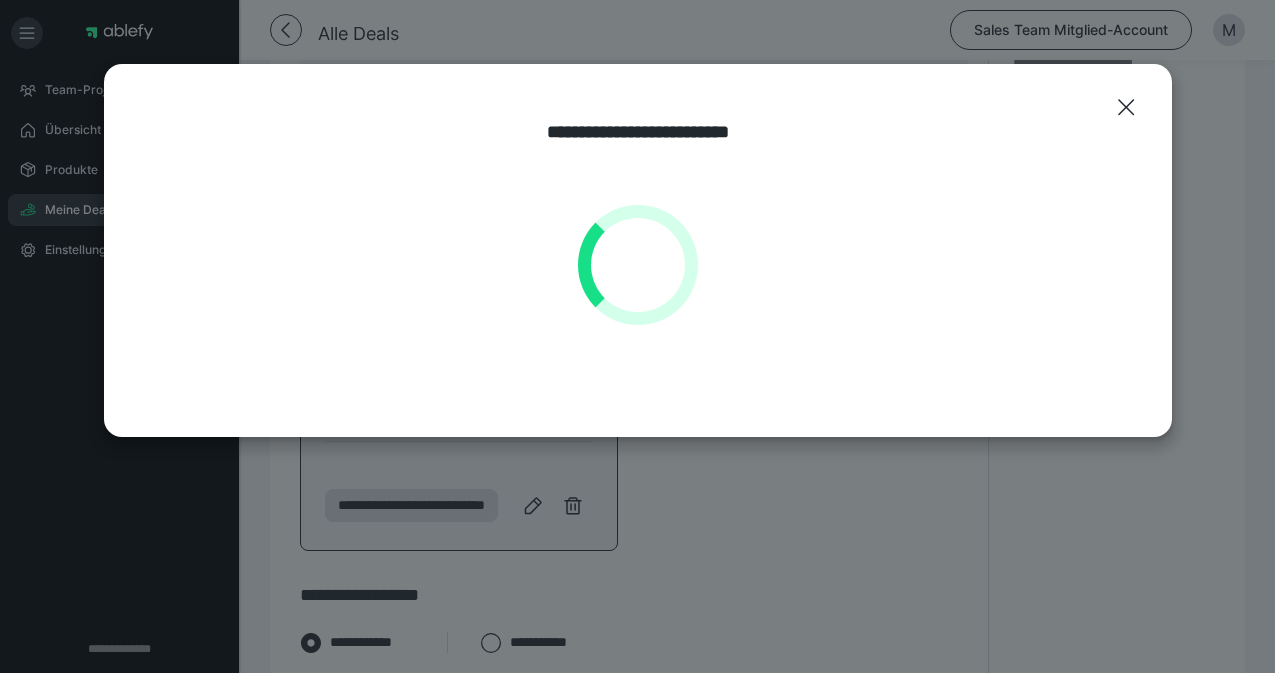 scroll, scrollTop: 0, scrollLeft: 0, axis: both 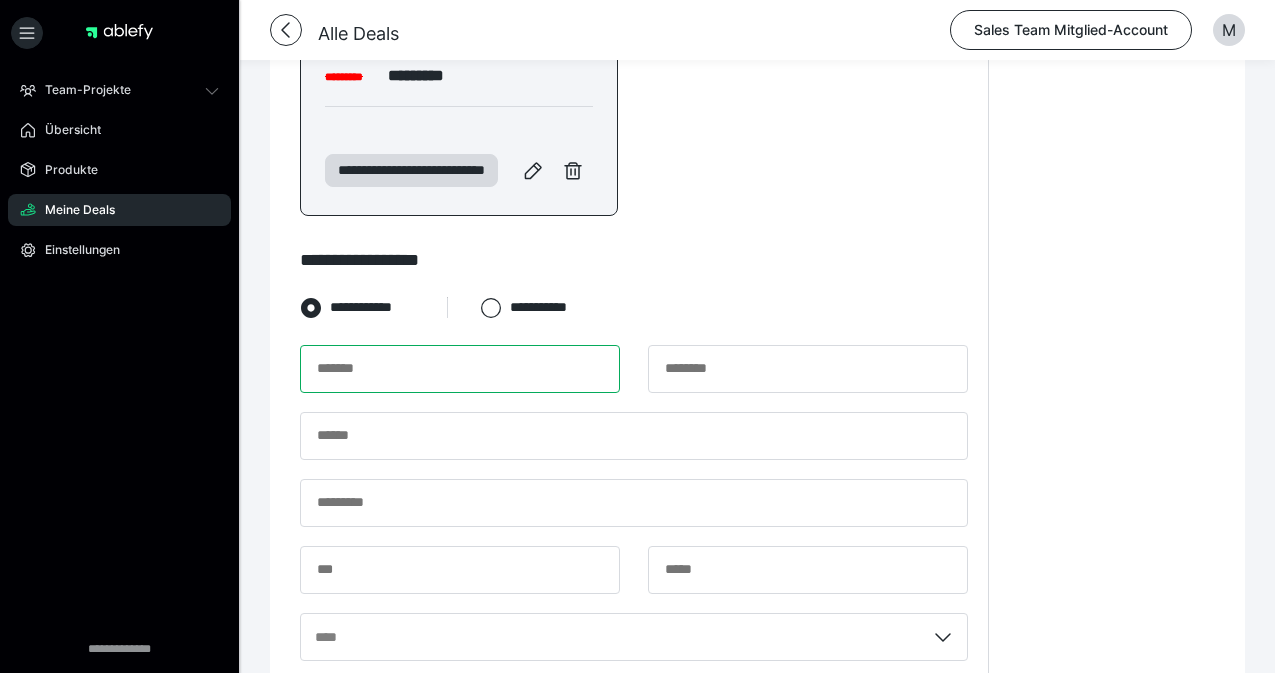 click at bounding box center (460, 369) 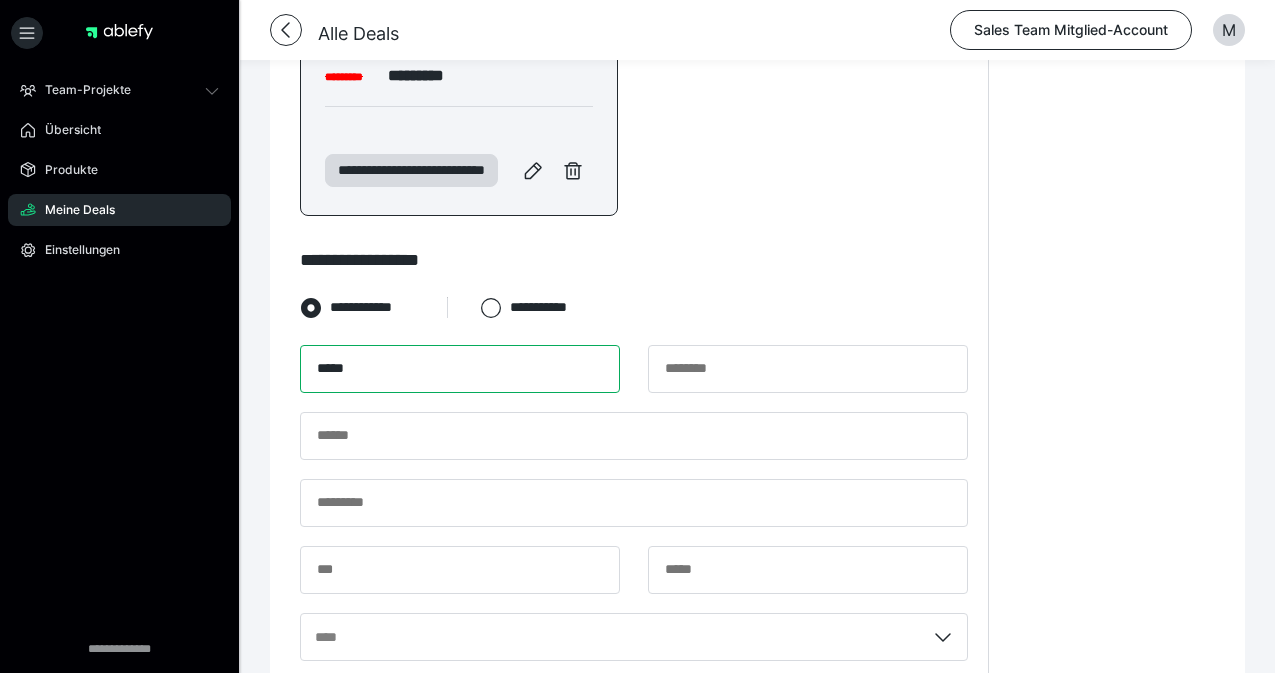 type on "*****" 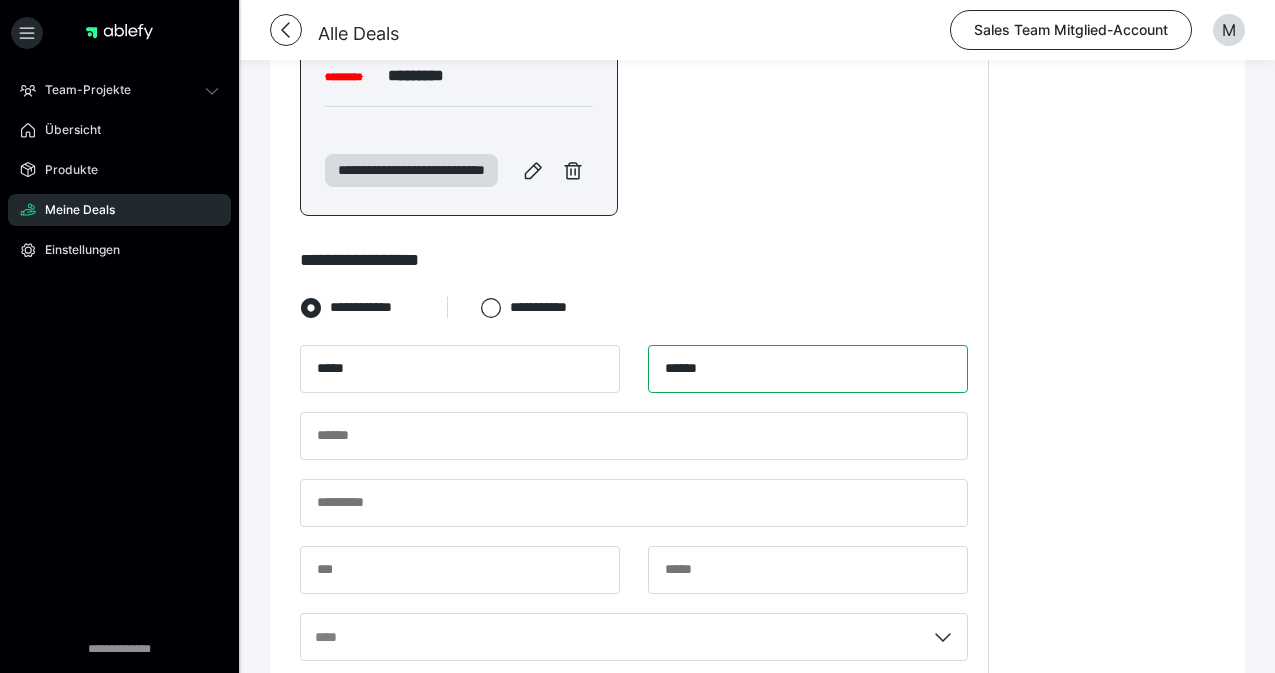 type on "******" 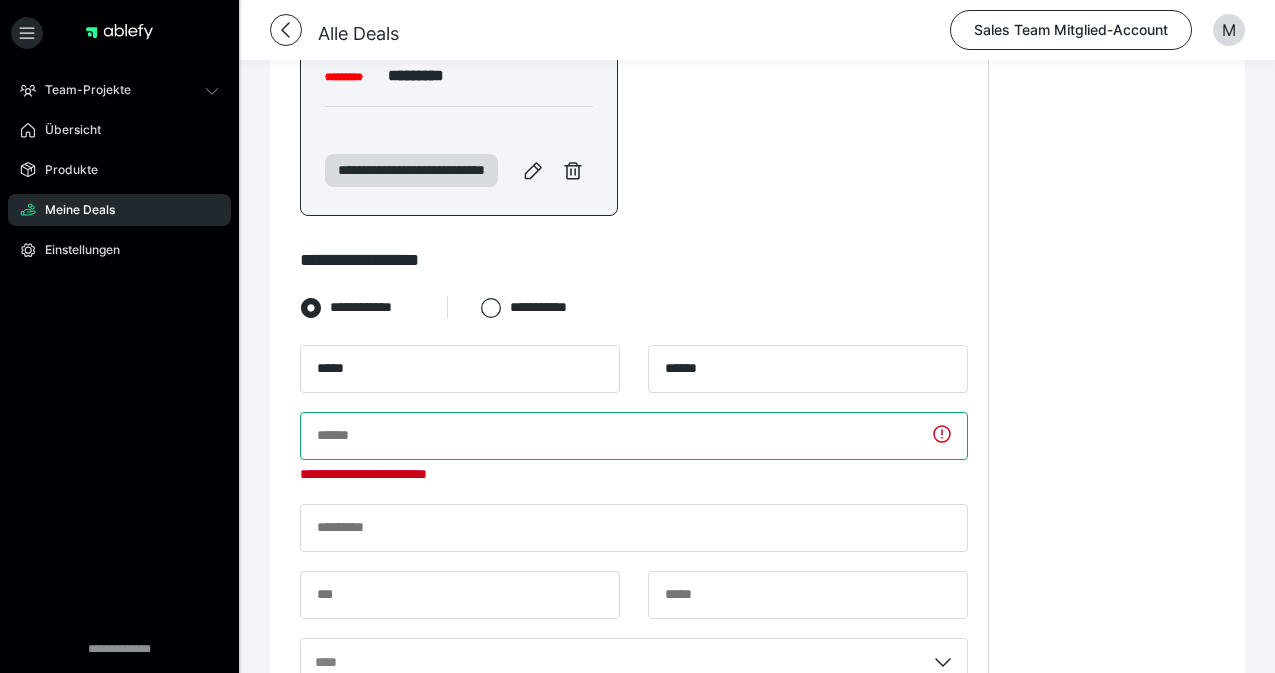 paste on "**********" 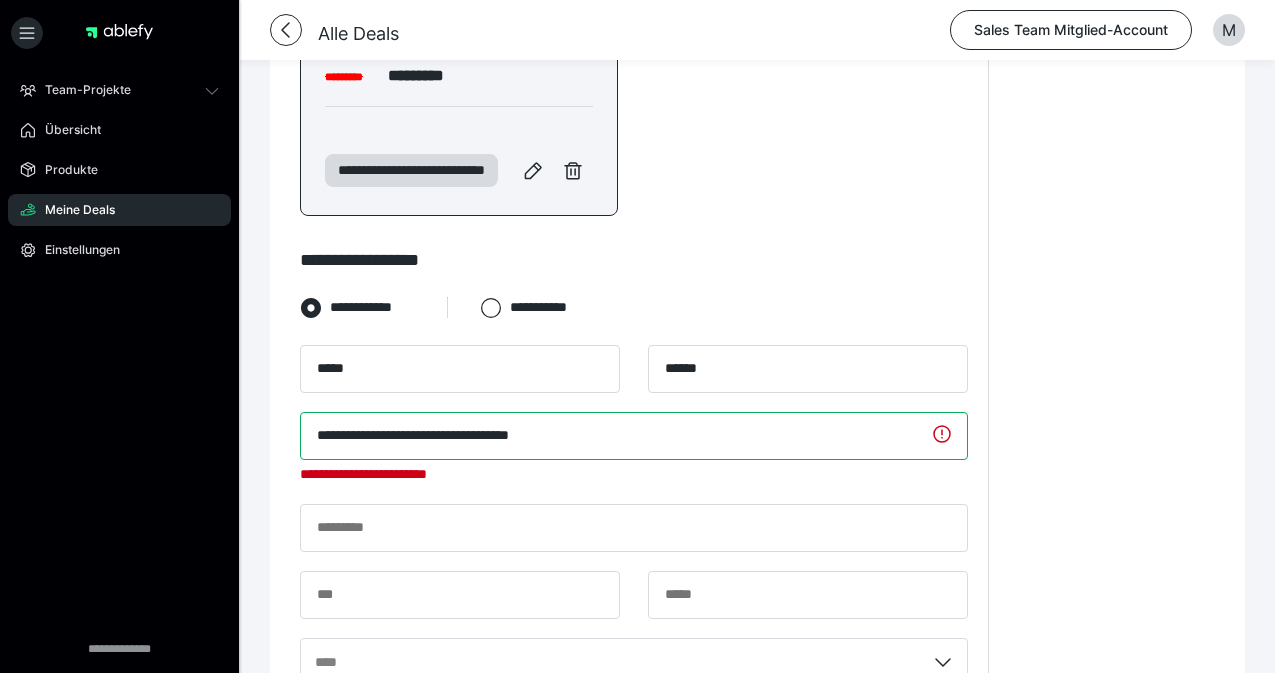 type on "**********" 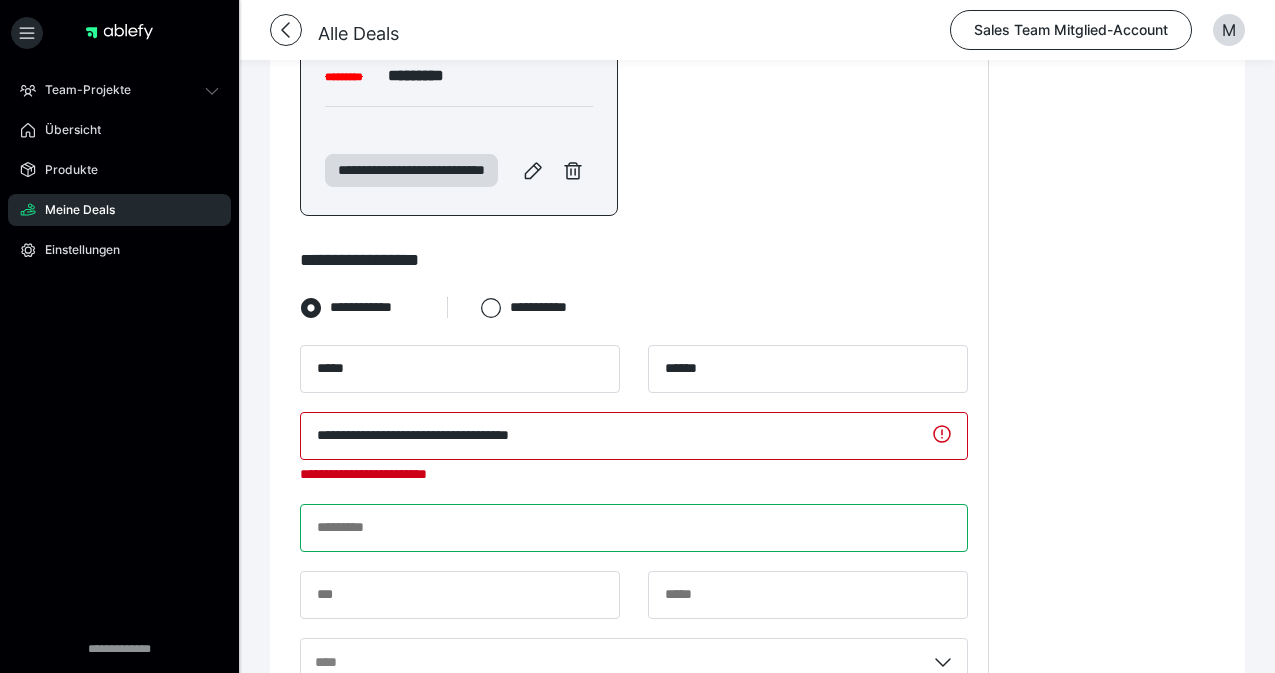 click at bounding box center [634, 528] 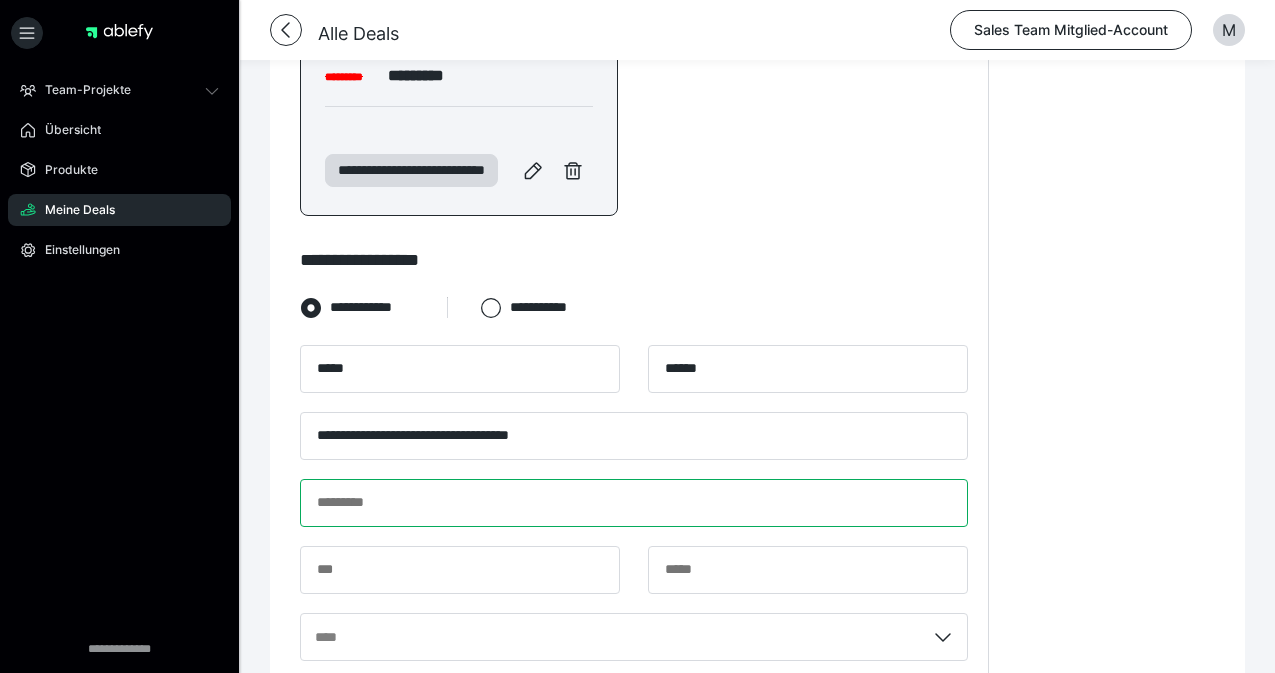 paste on "**********" 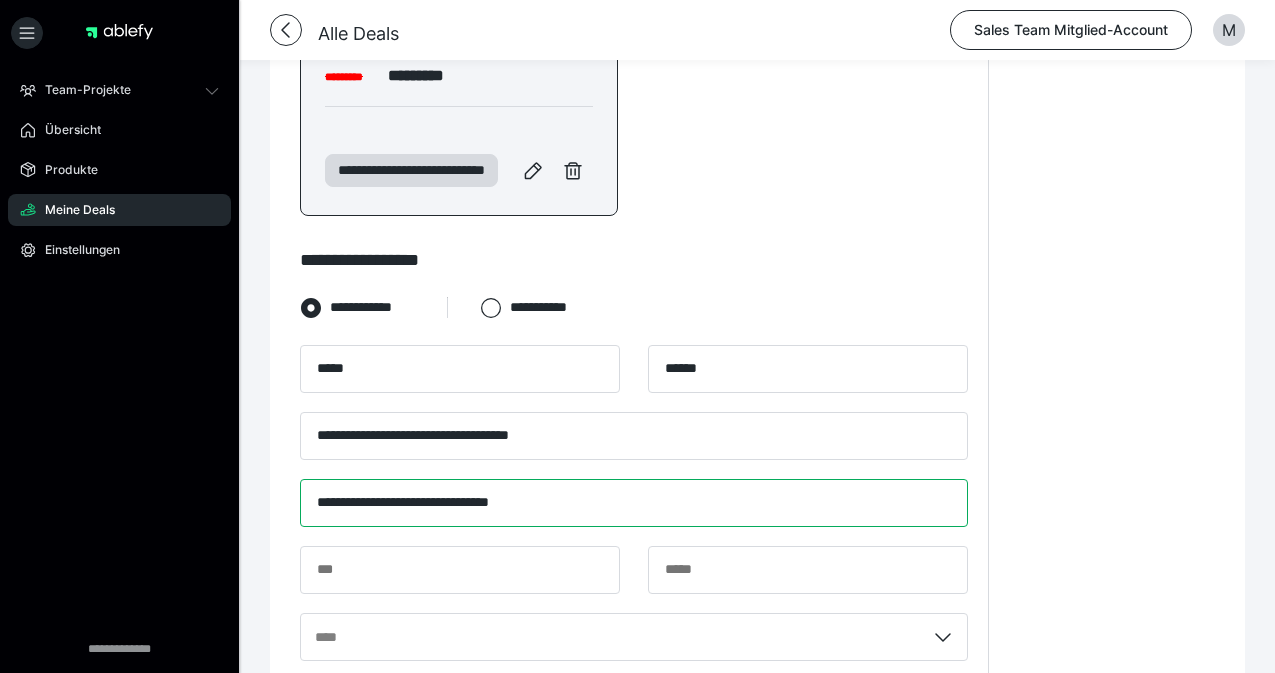 click on "**********" at bounding box center (634, 503) 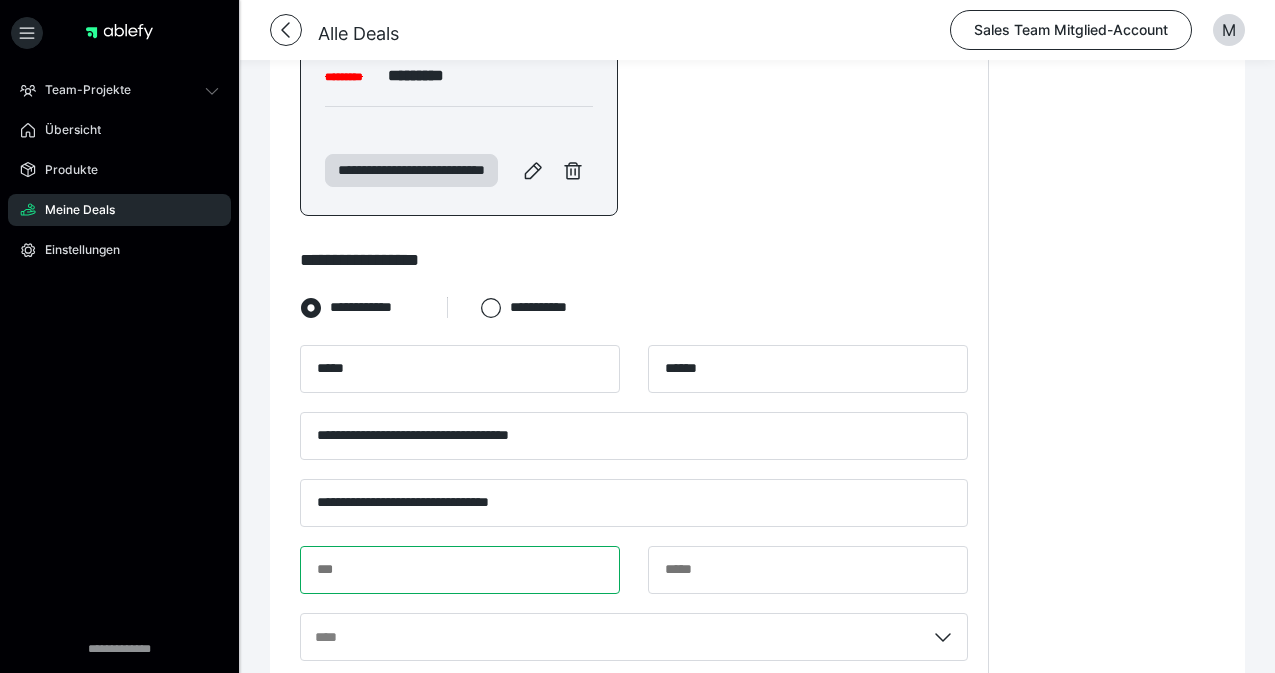 click at bounding box center [460, 570] 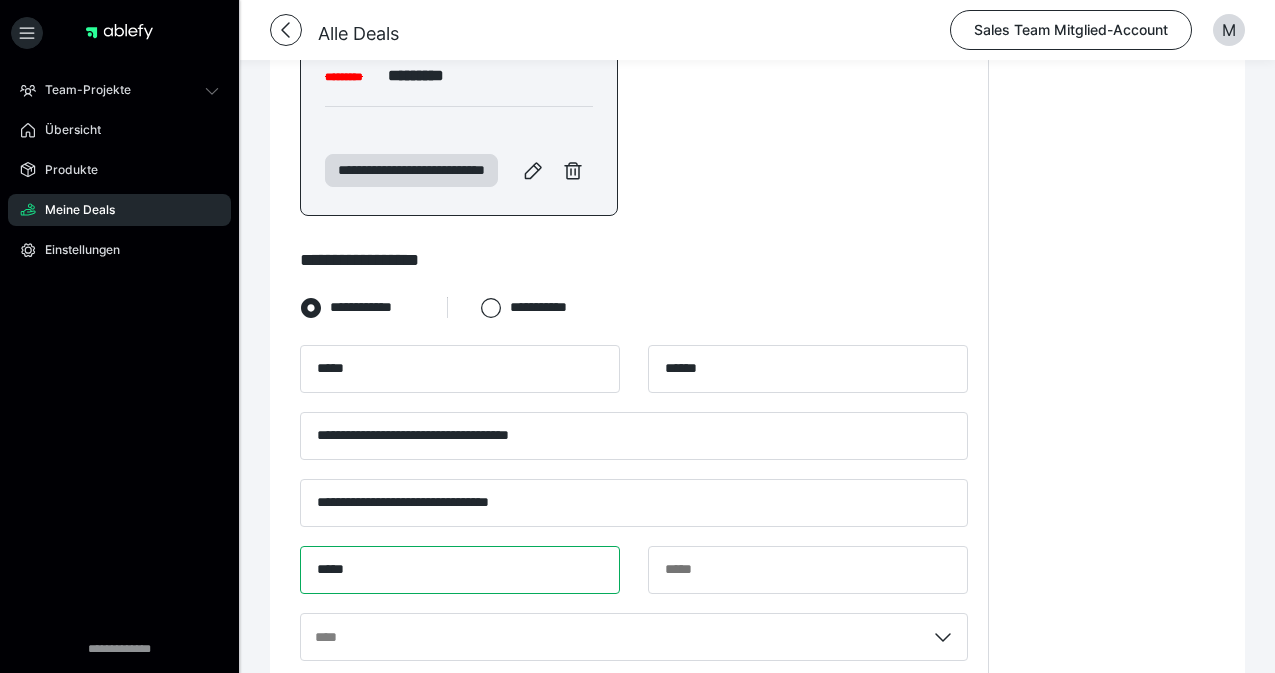 type on "*****" 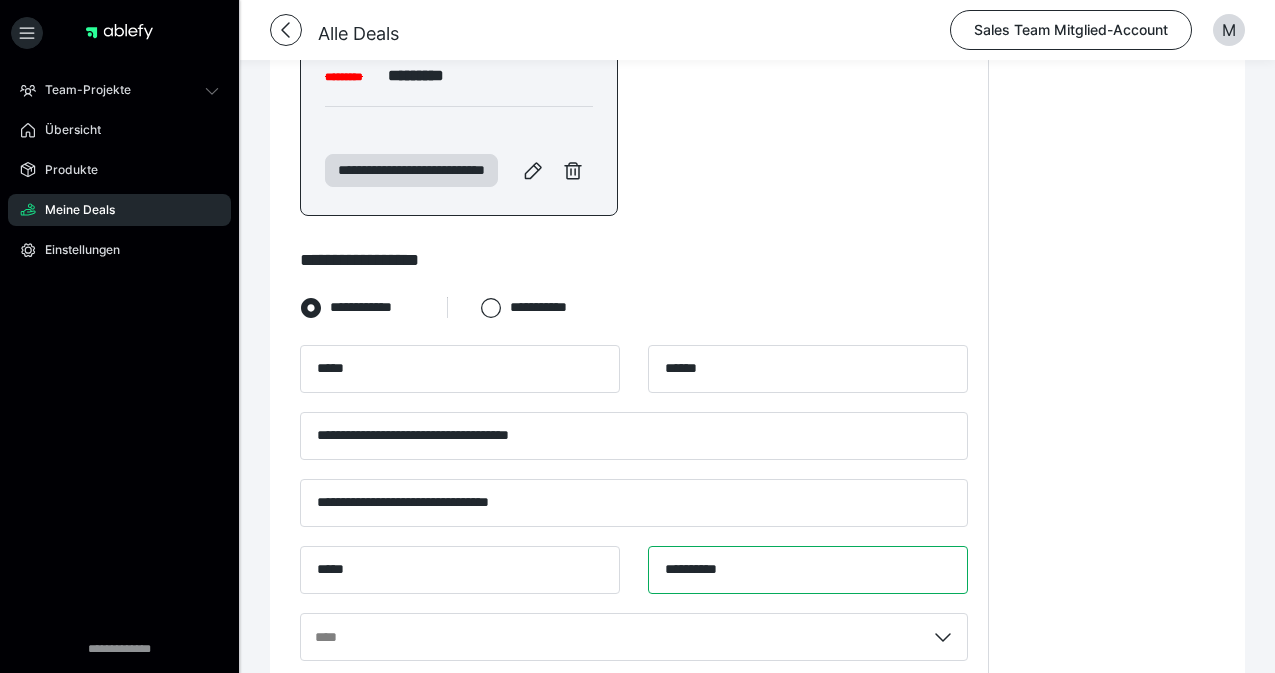 type on "**********" 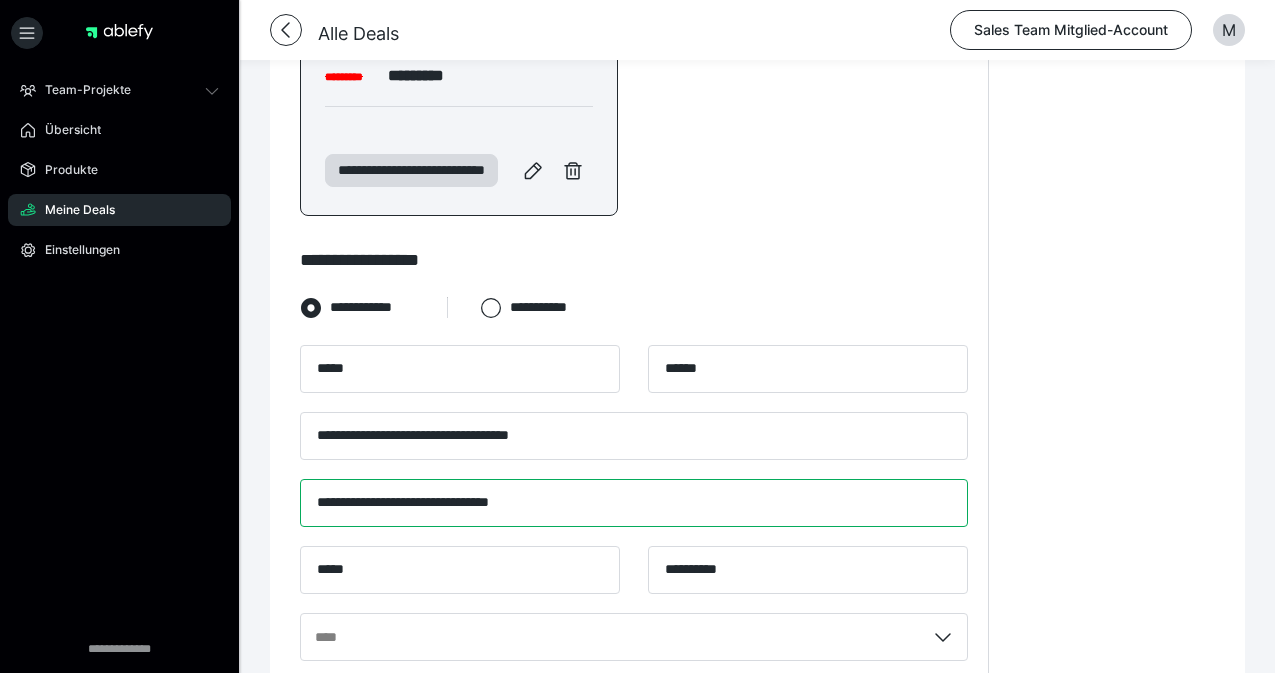 drag, startPoint x: 586, startPoint y: 544, endPoint x: 446, endPoint y: 541, distance: 140.03214 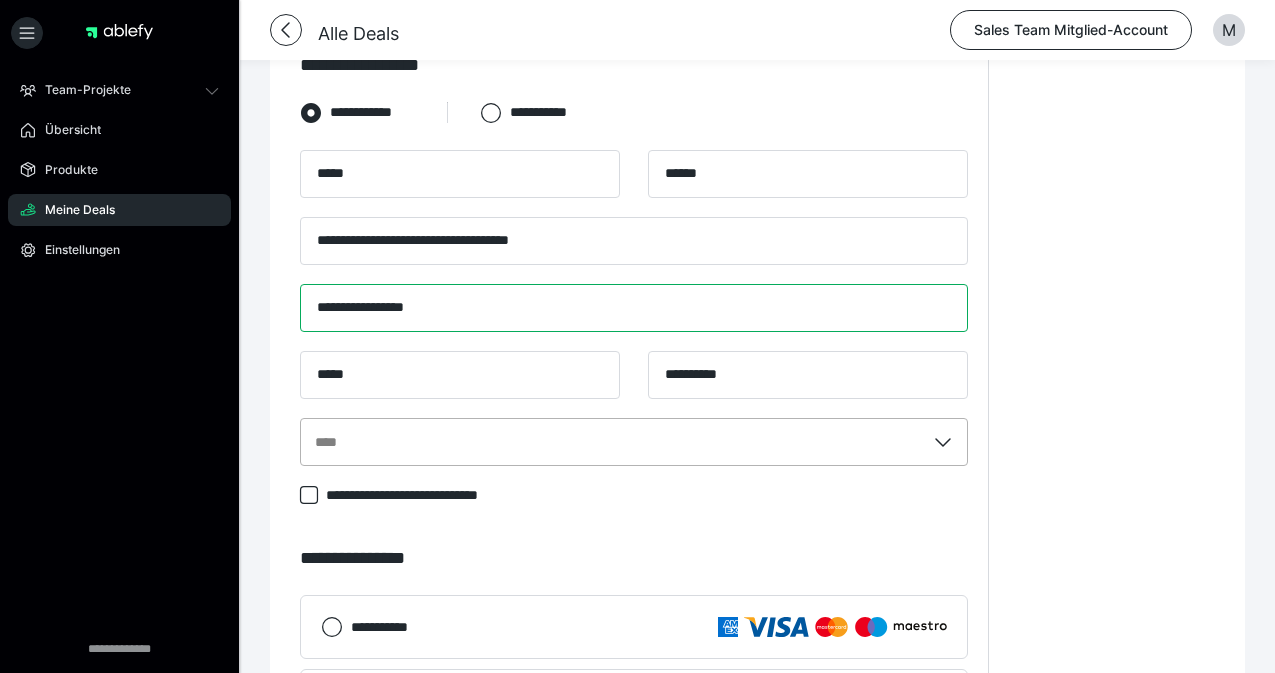 type on "**********" 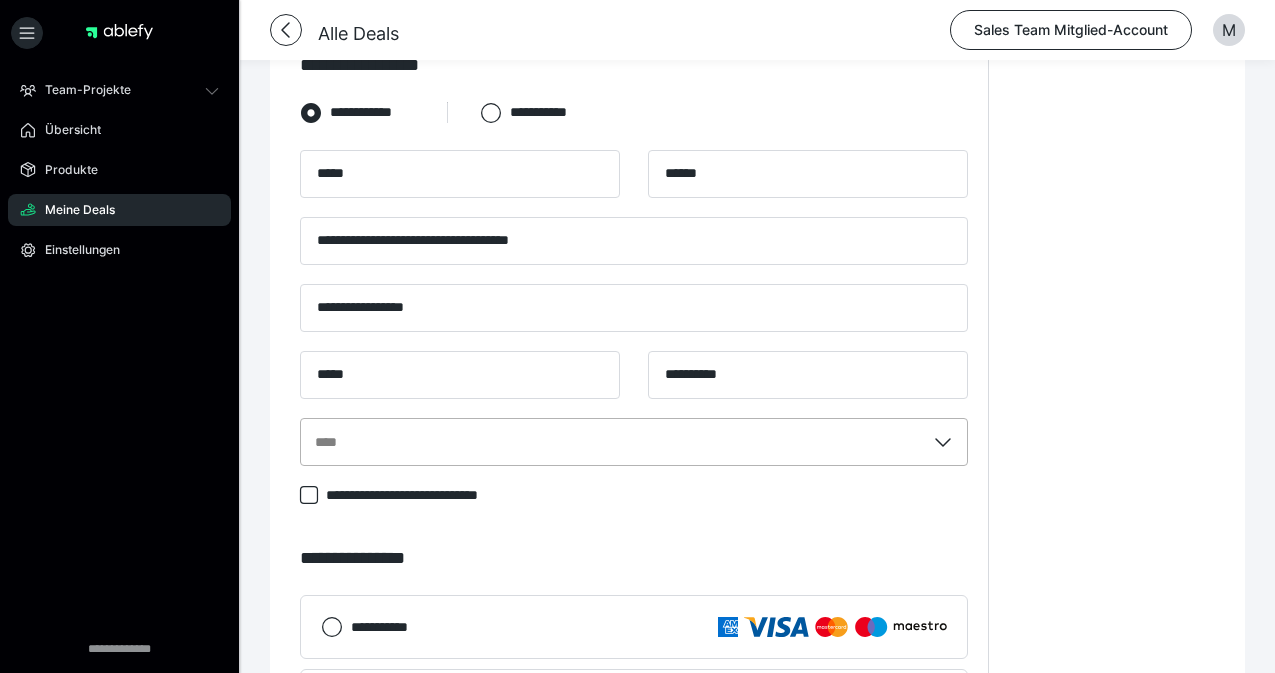 click on "****" at bounding box center [634, 442] 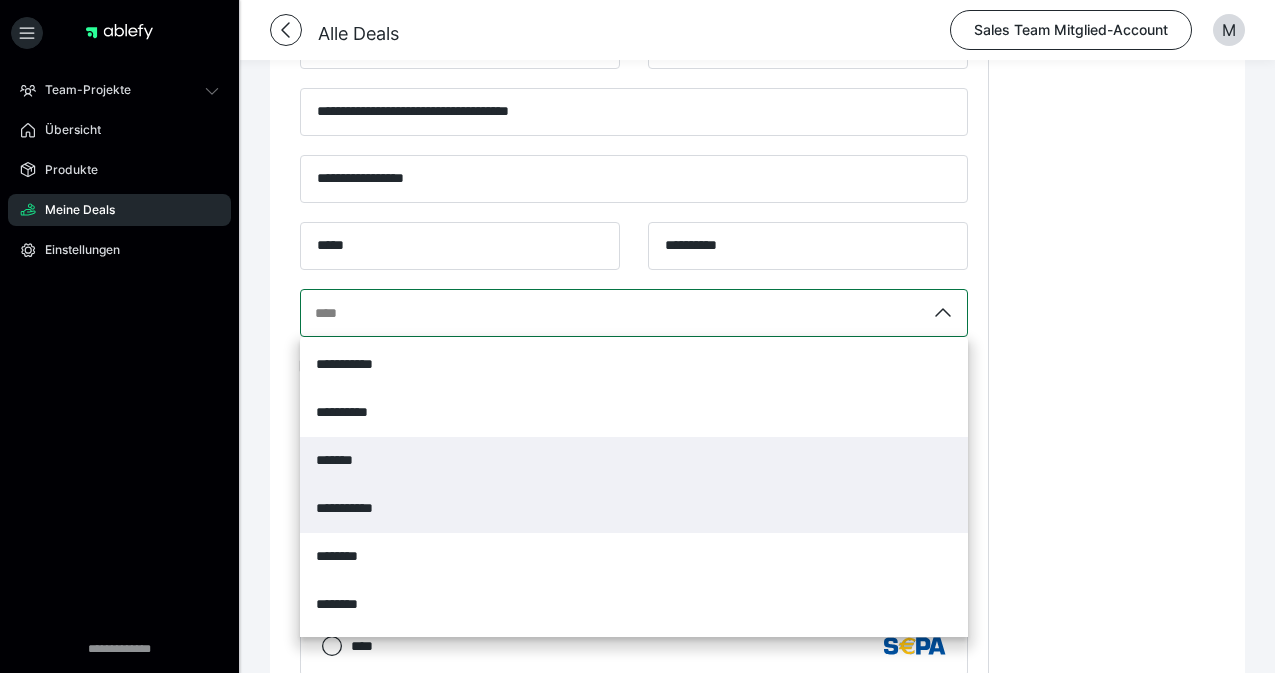 scroll, scrollTop: 852, scrollLeft: 0, axis: vertical 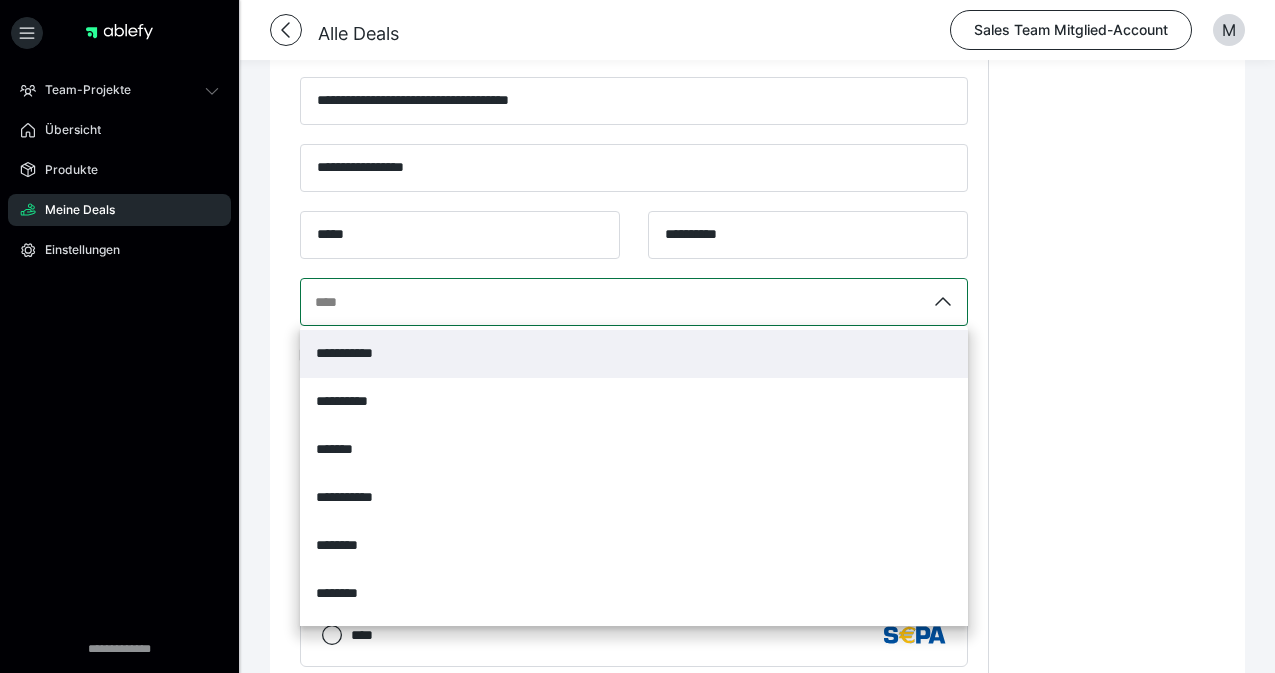 click on "**********" at bounding box center (634, 354) 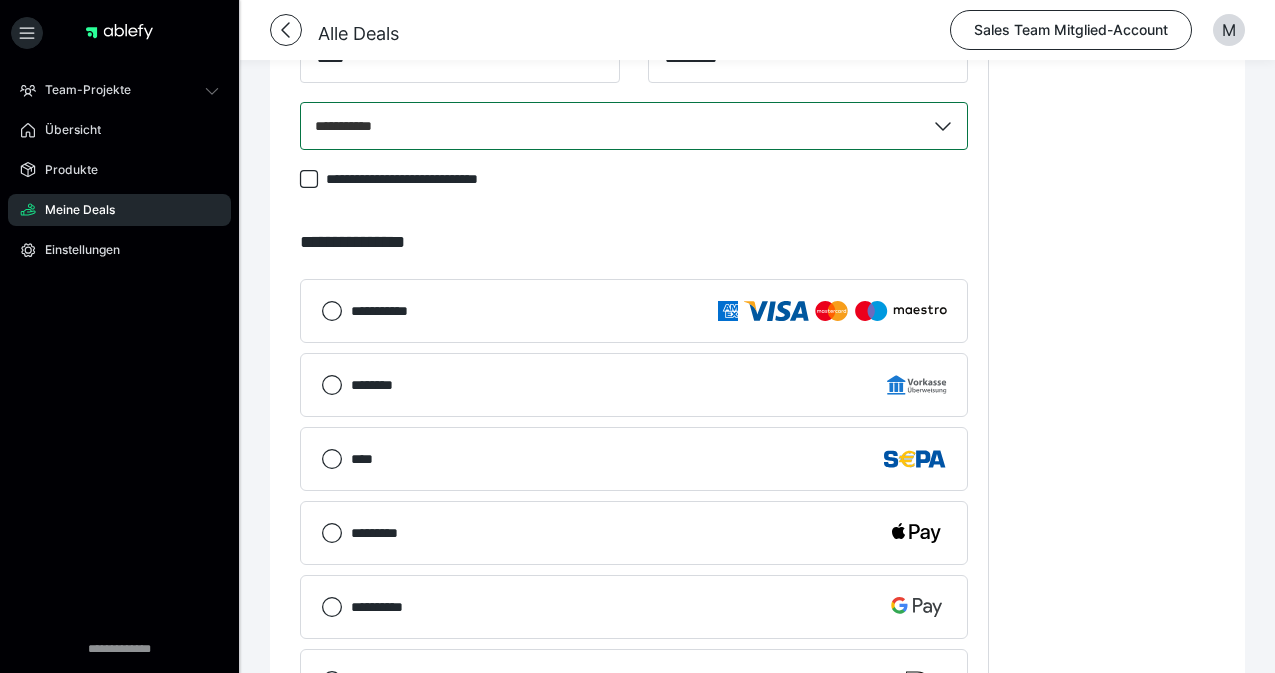 scroll, scrollTop: 1029, scrollLeft: 0, axis: vertical 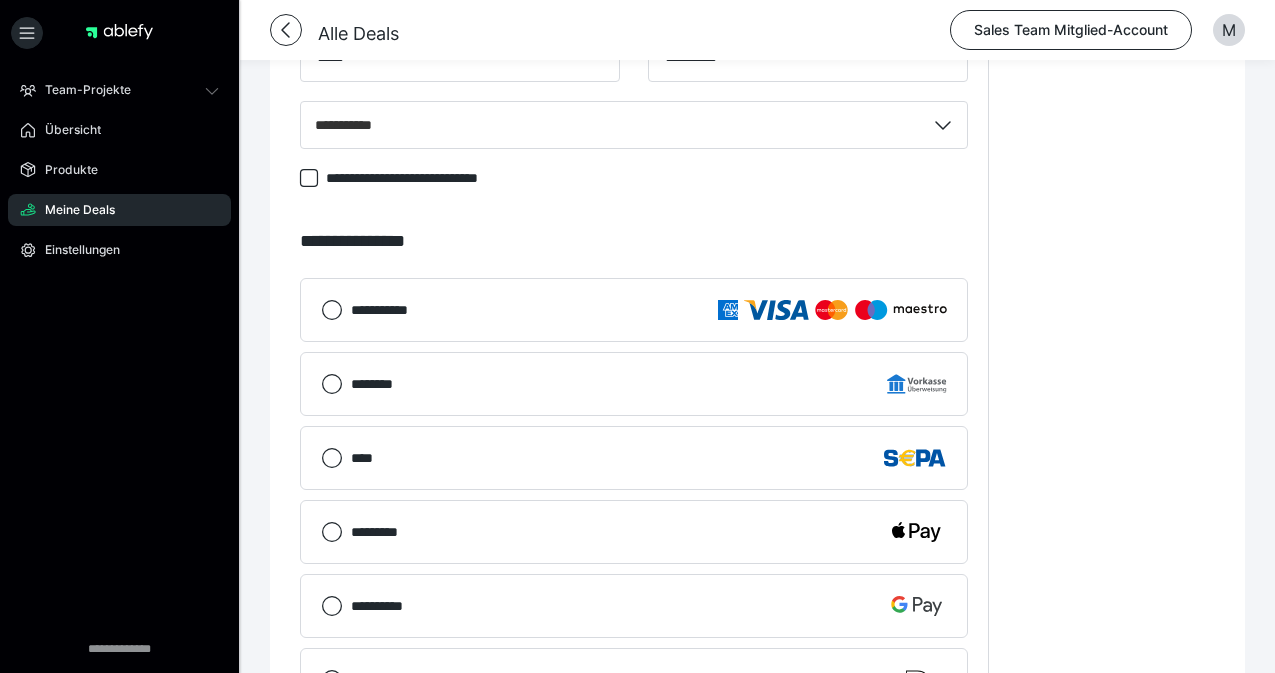 click 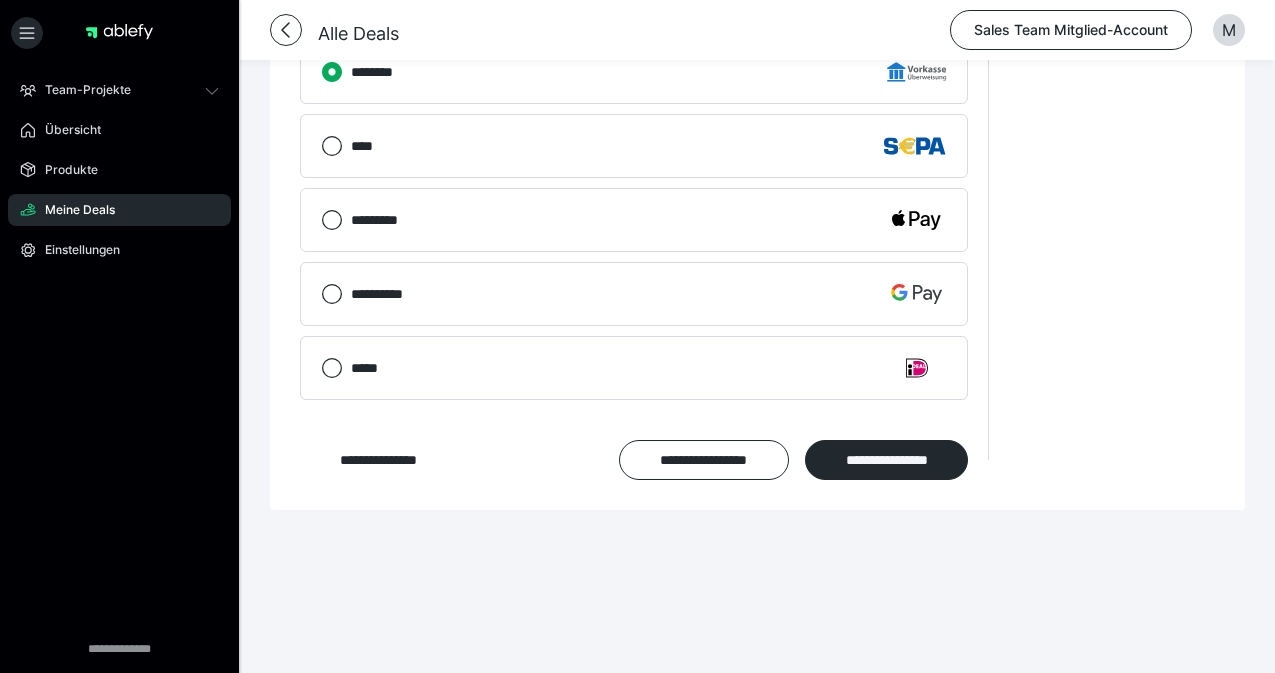 scroll, scrollTop: 1348, scrollLeft: 0, axis: vertical 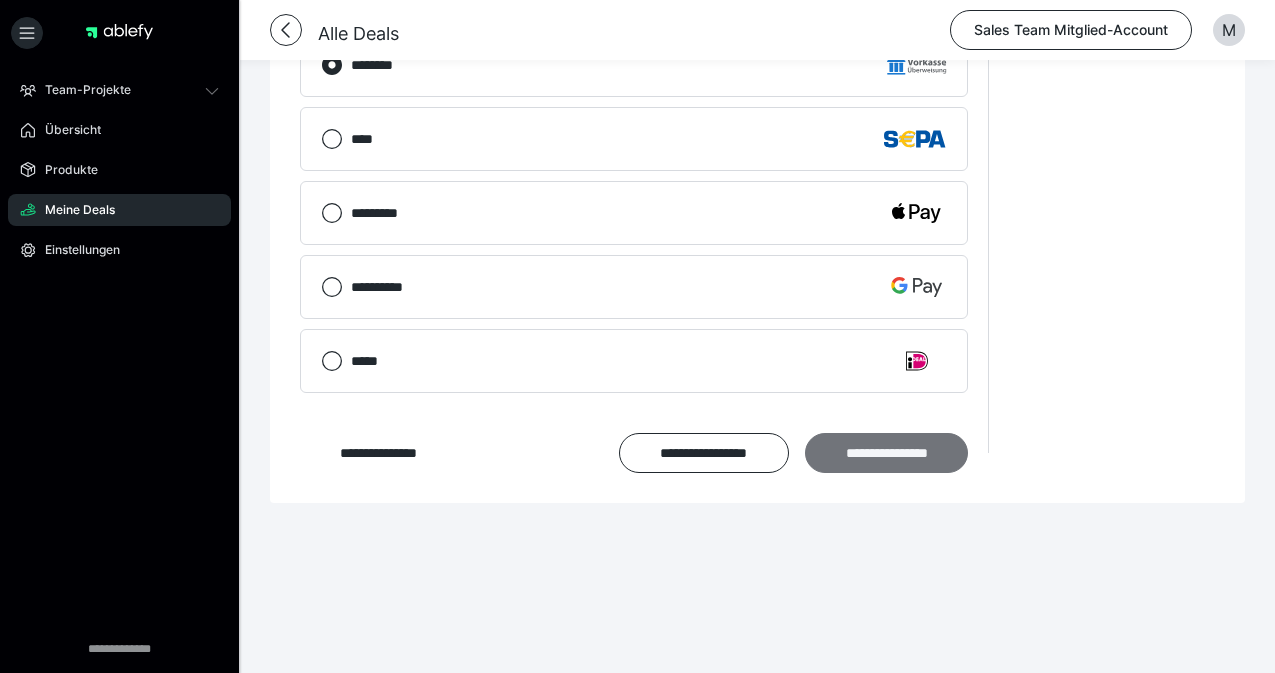 click on "**********" at bounding box center [886, 453] 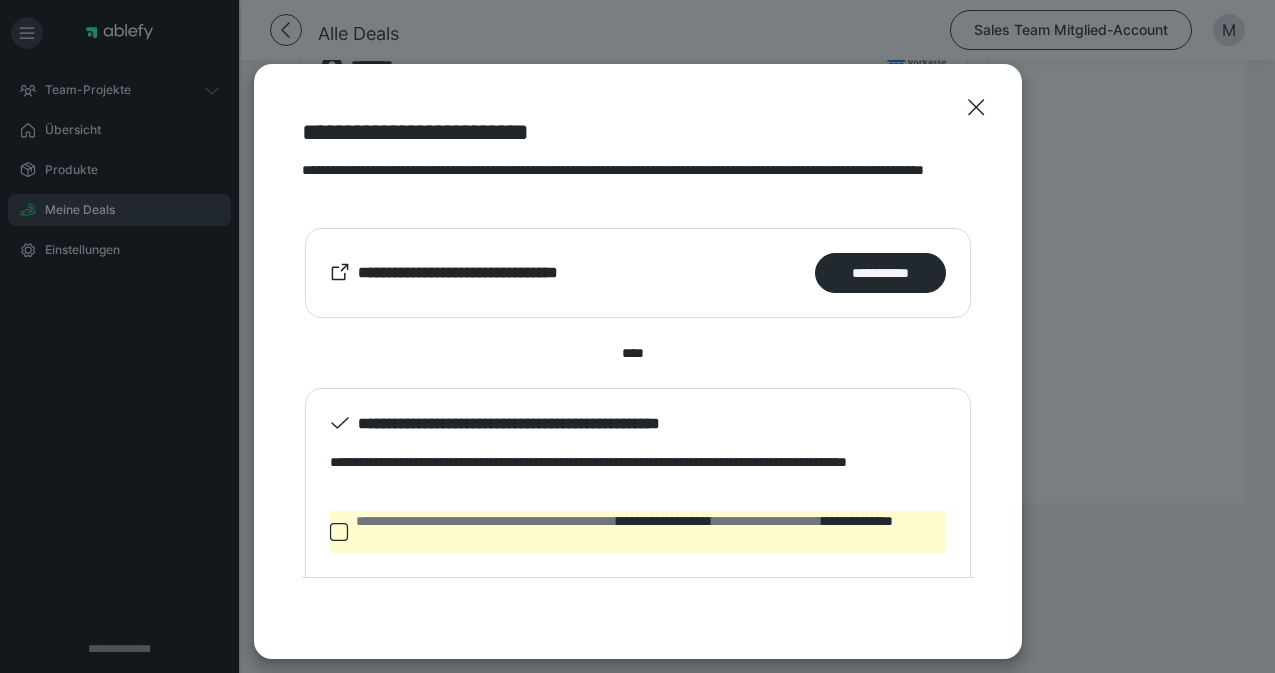 click 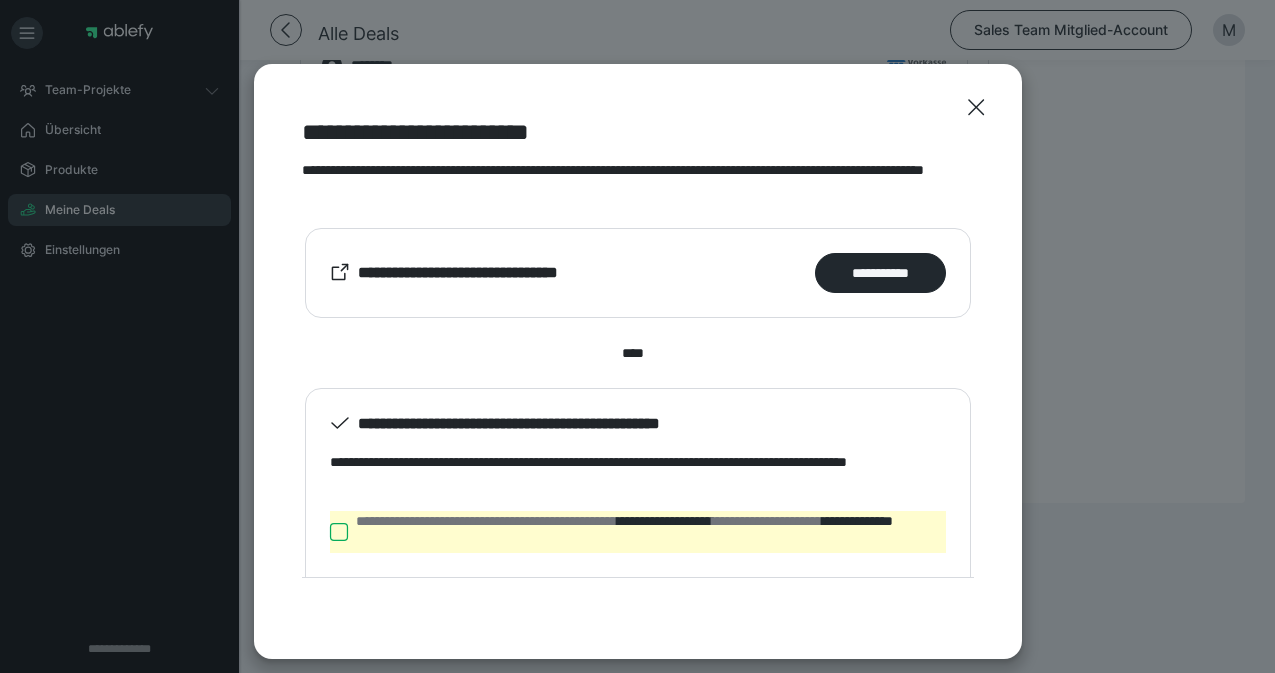 click on "**********" at bounding box center [330, 532] 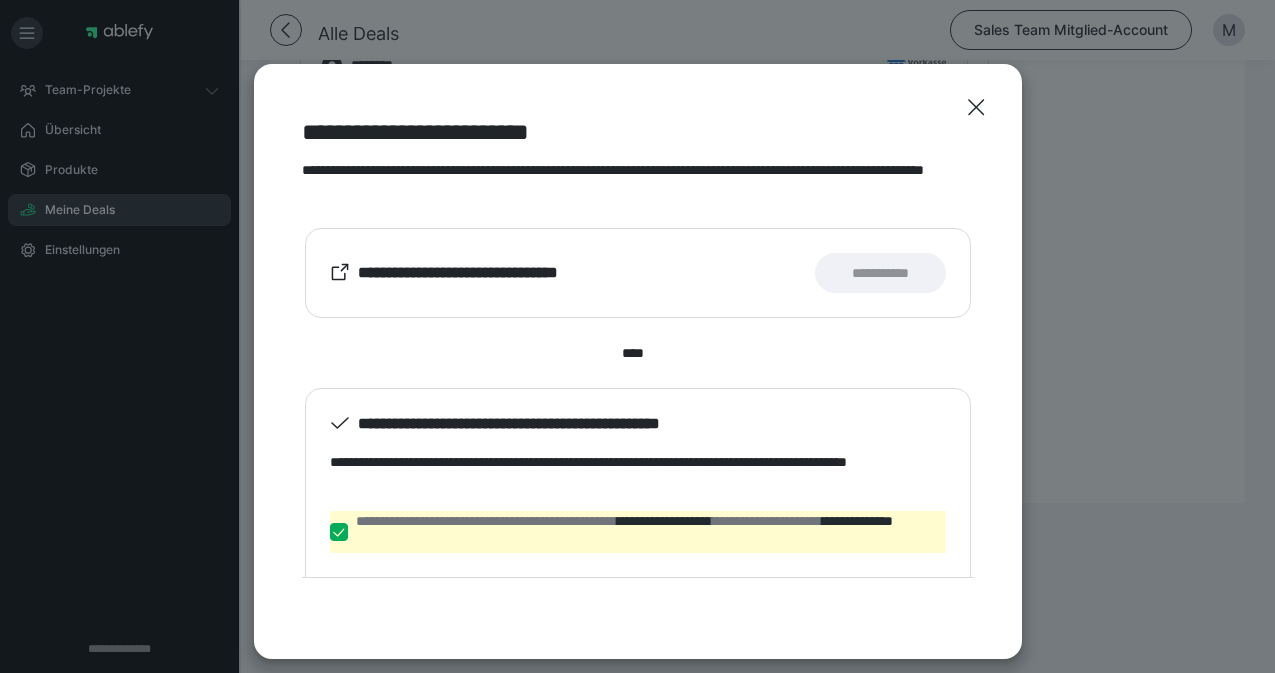 scroll, scrollTop: 68, scrollLeft: 0, axis: vertical 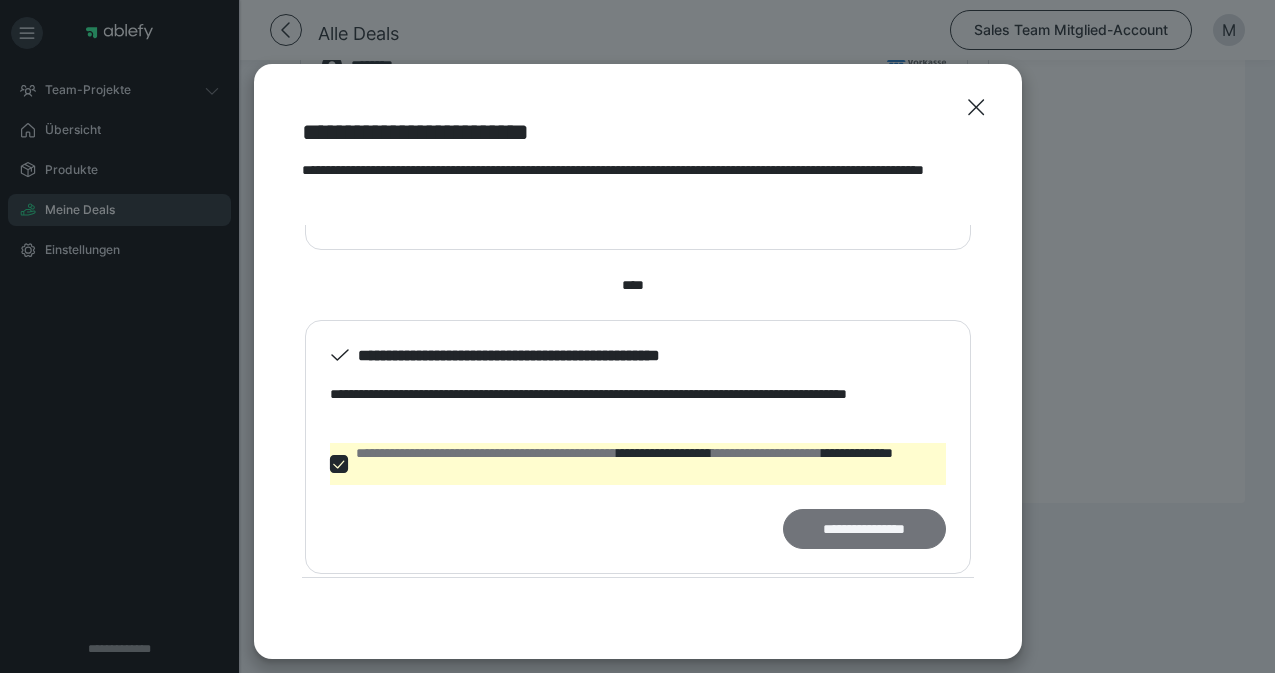 click on "**********" at bounding box center [864, 529] 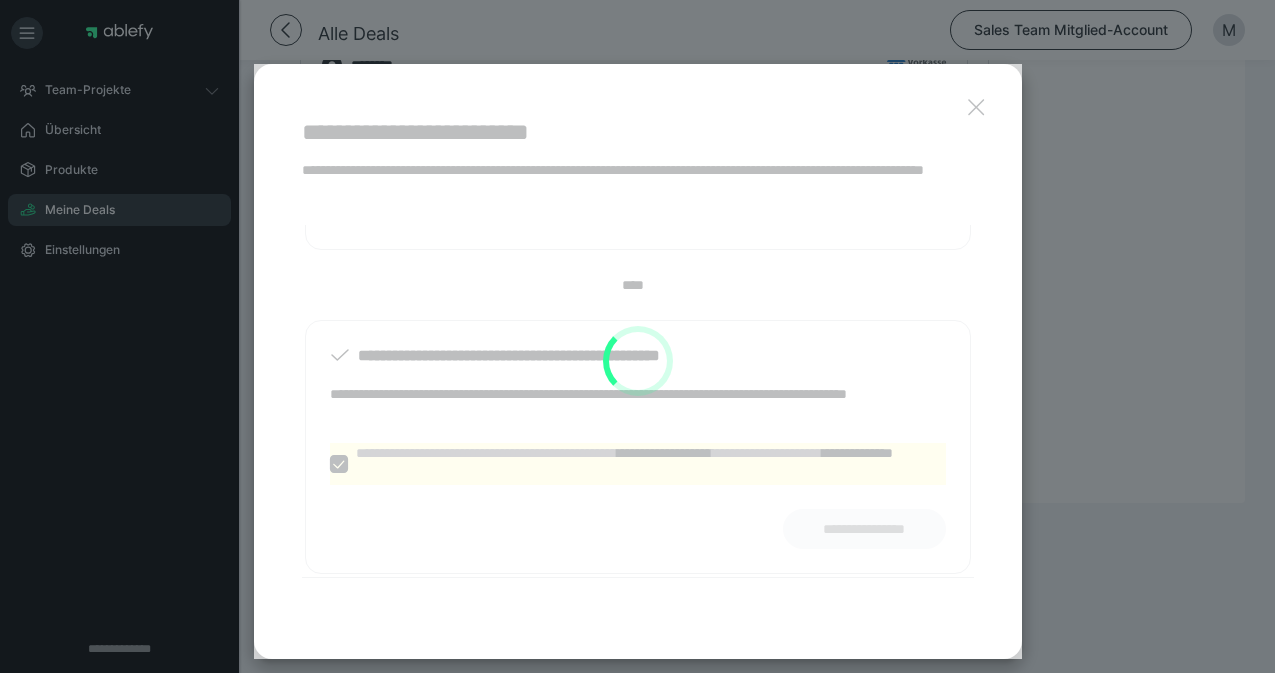scroll, scrollTop: 882, scrollLeft: 0, axis: vertical 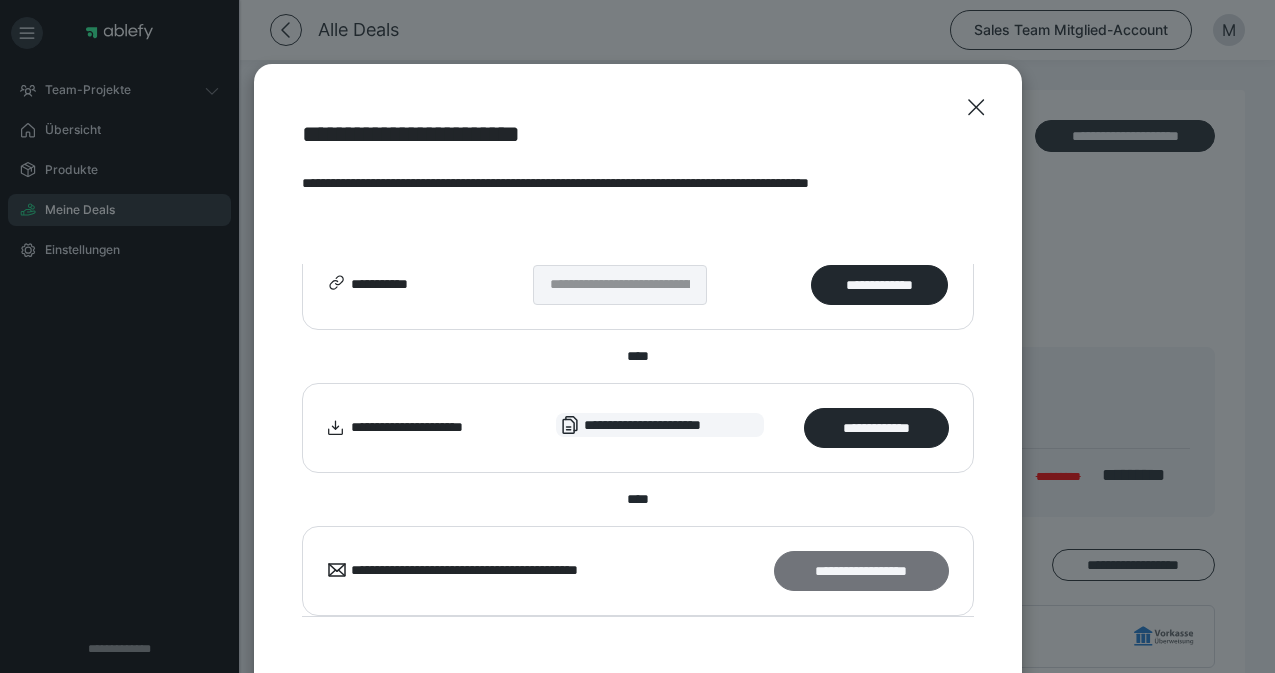 click on "**********" at bounding box center (861, 571) 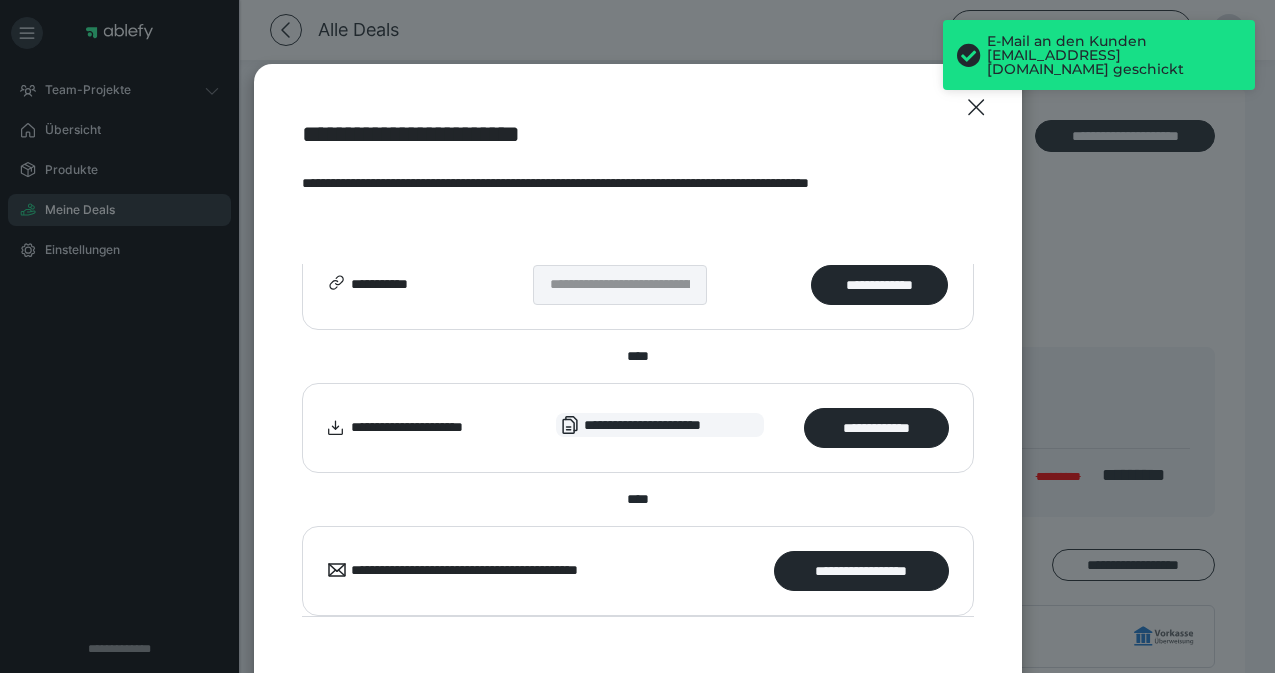 click on "E-Mail an den Kunden [EMAIL_ADDRESS][DOMAIN_NAME] geschickt" at bounding box center (1099, 63) 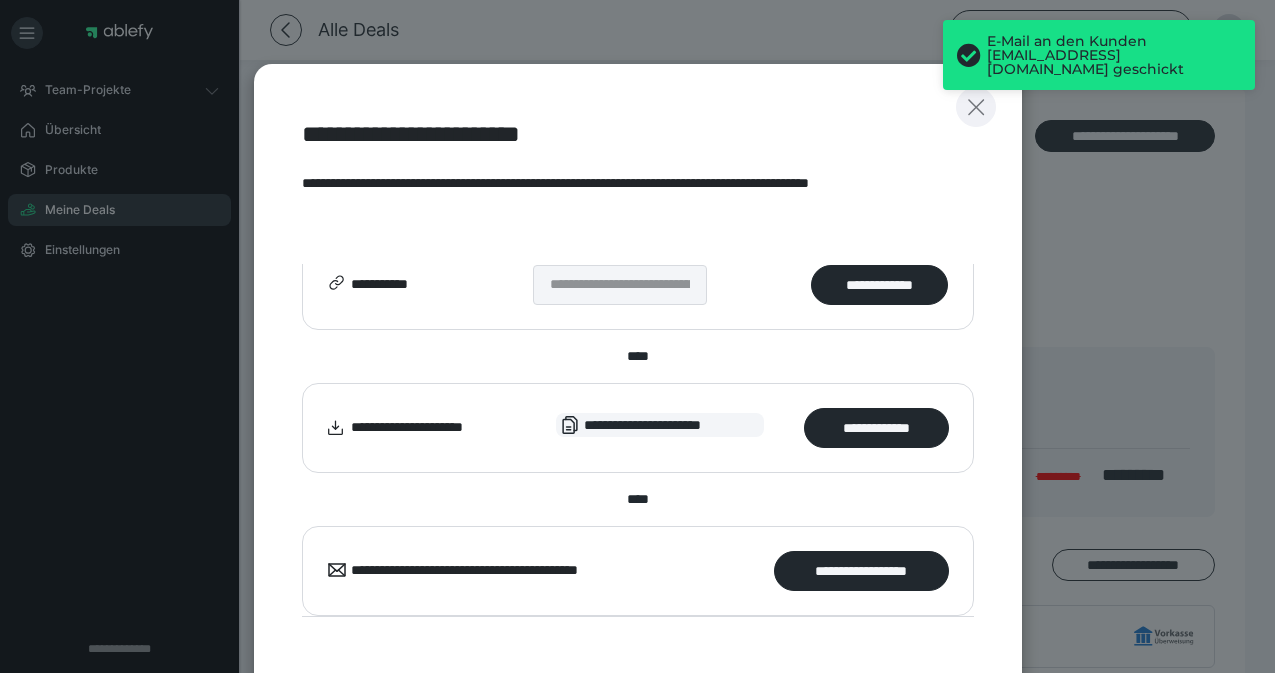 click 